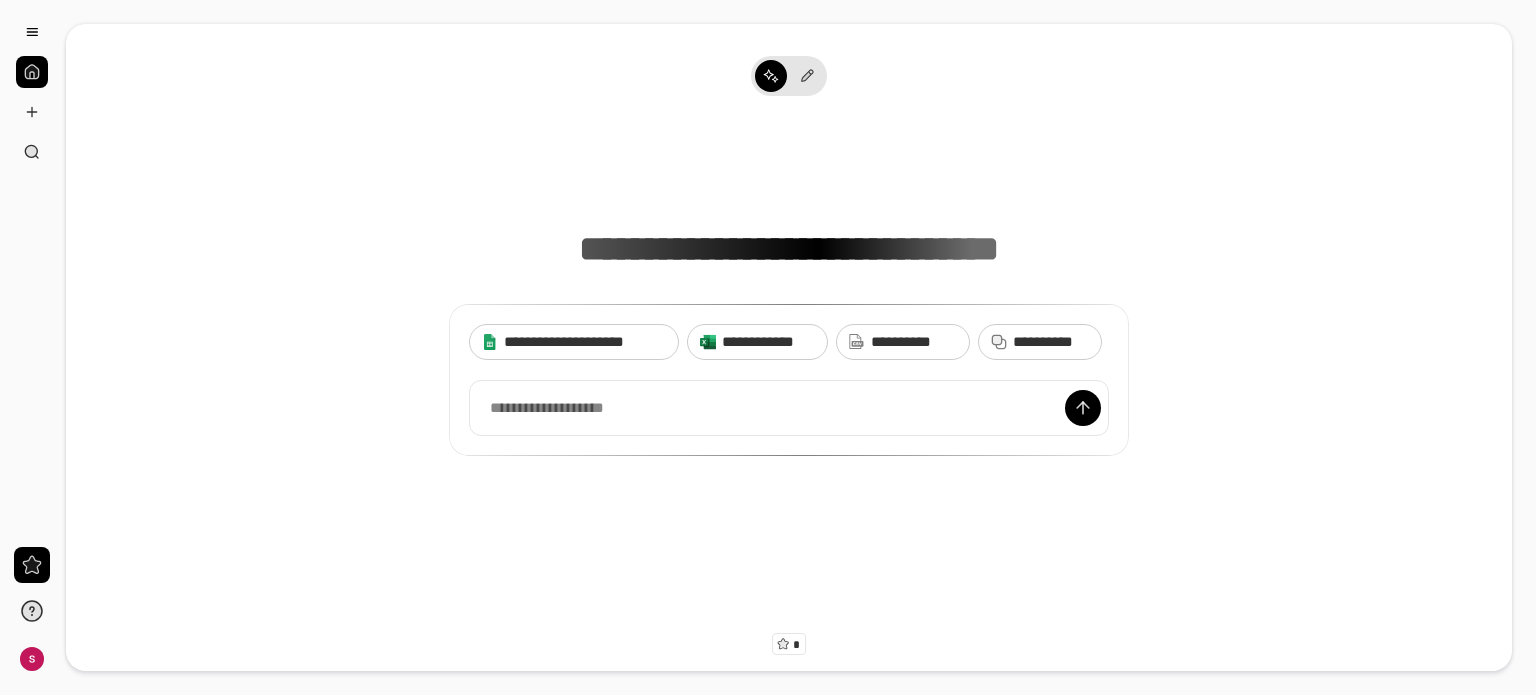 scroll, scrollTop: 0, scrollLeft: 0, axis: both 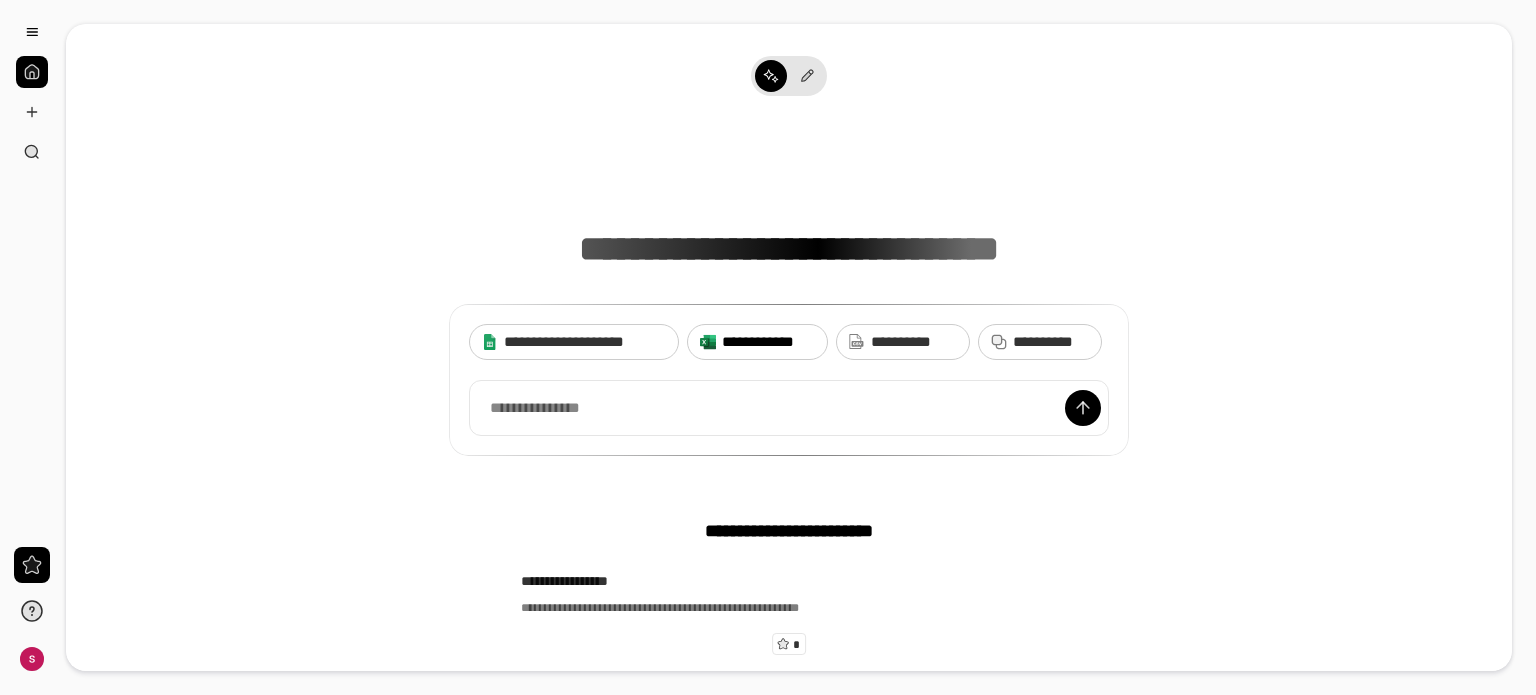 click on "**********" at bounding box center (768, 342) 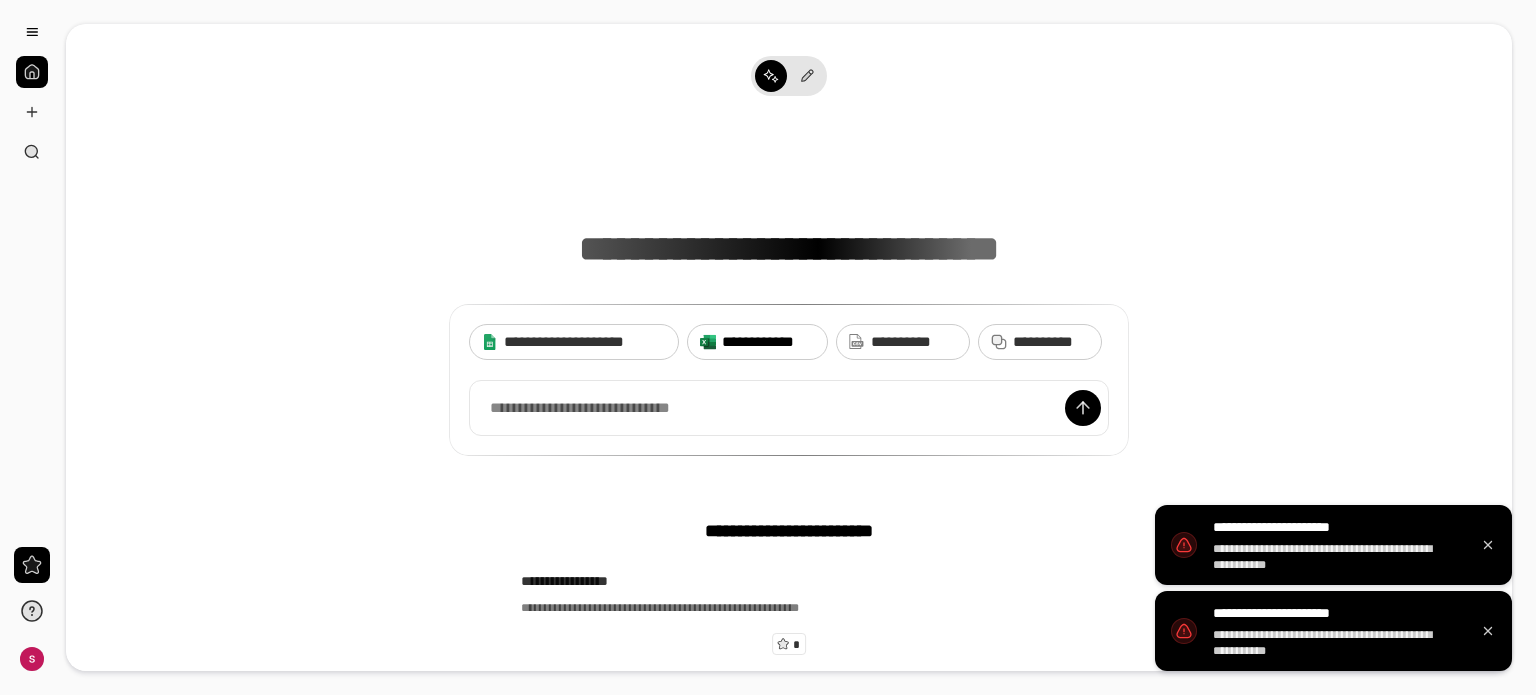 click on "**********" at bounding box center [768, 342] 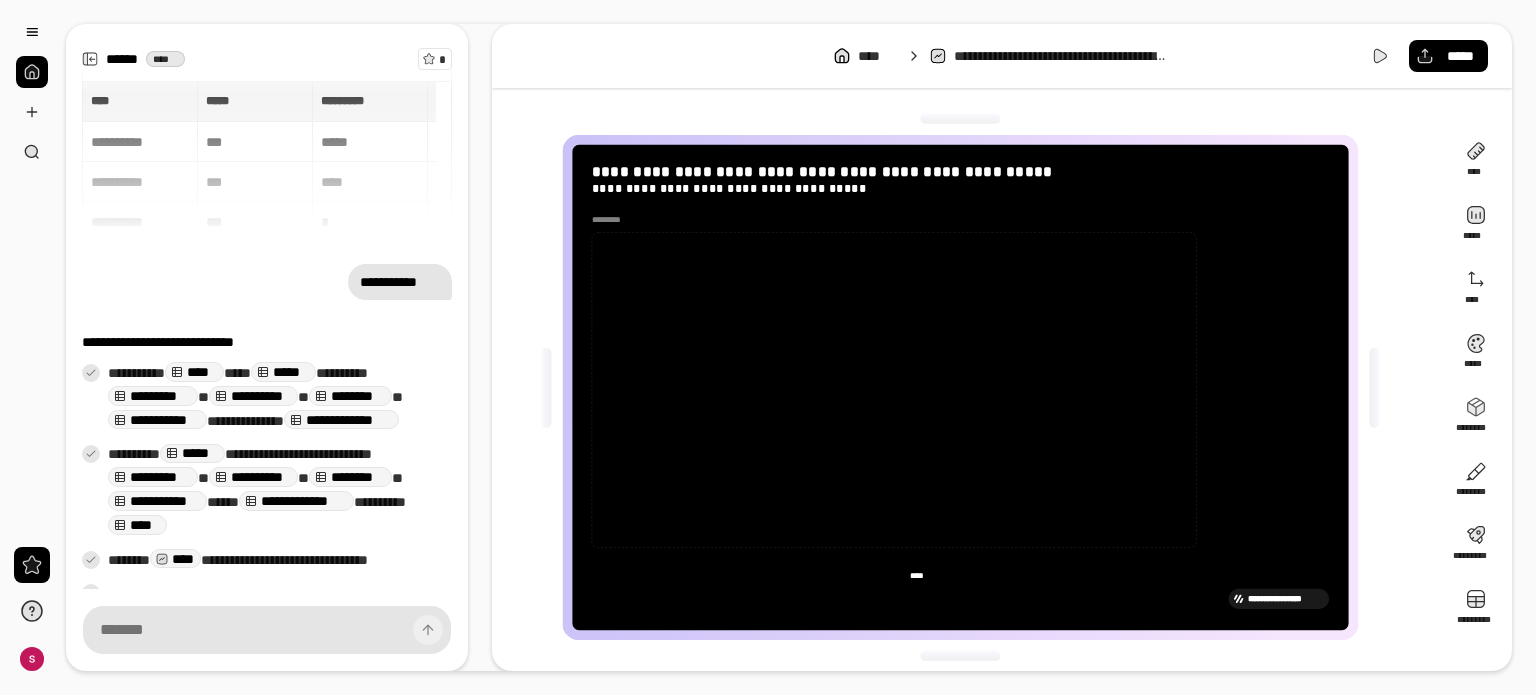 scroll, scrollTop: 213, scrollLeft: 0, axis: vertical 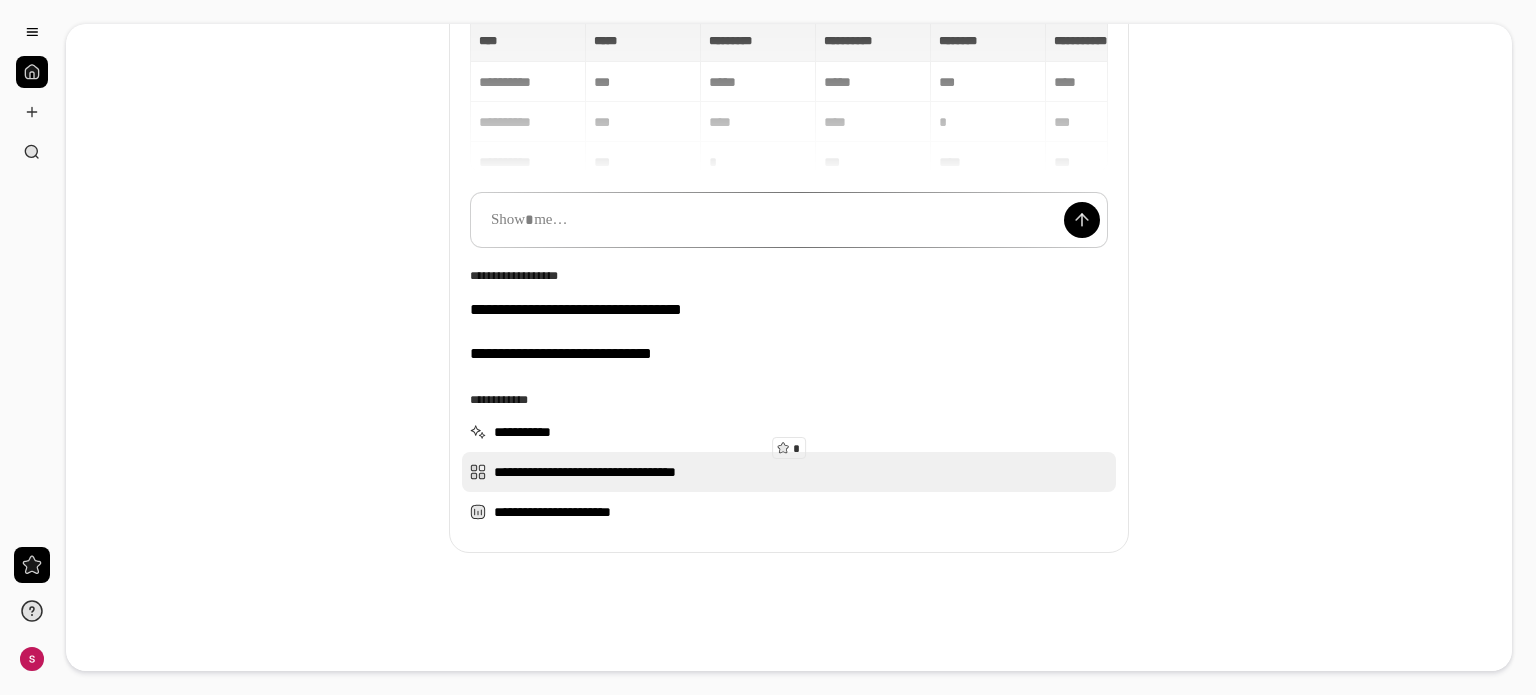 click on "**********" at bounding box center [789, 472] 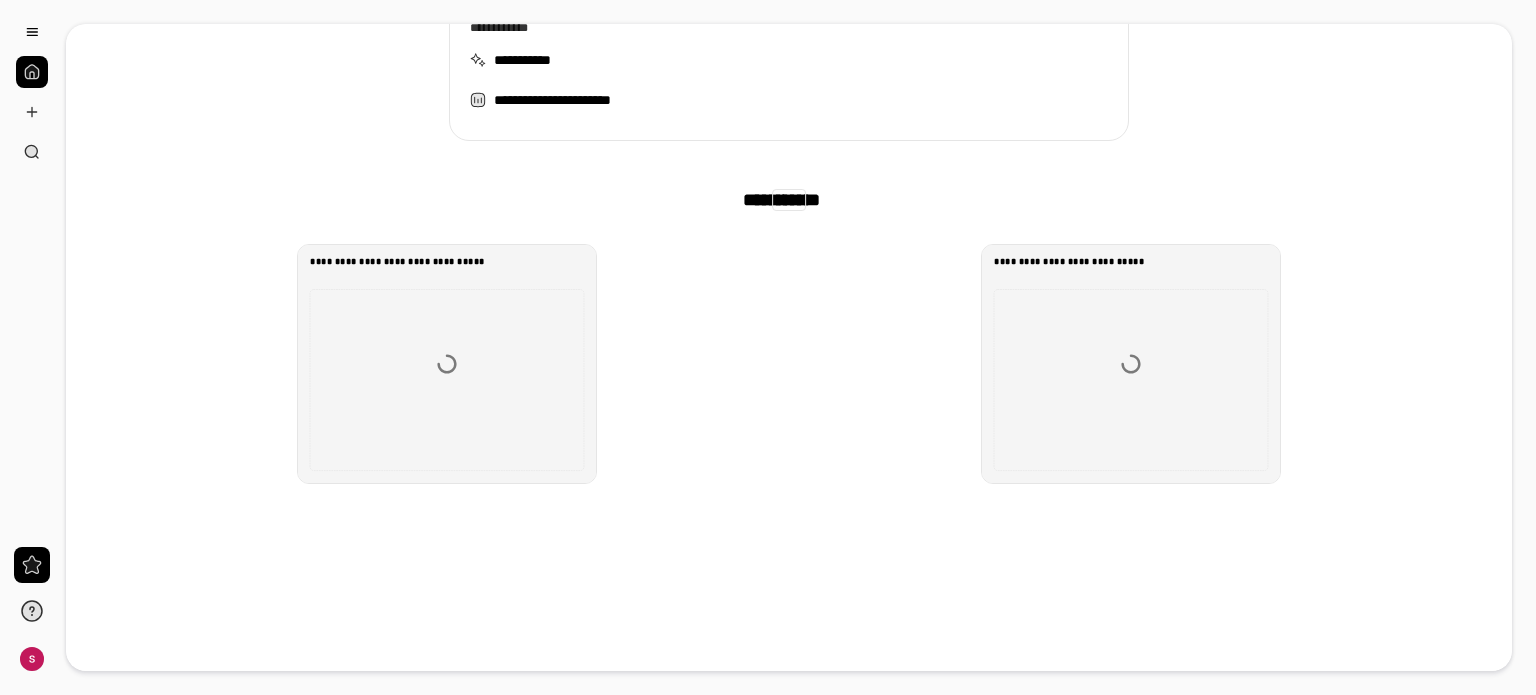 scroll, scrollTop: 495, scrollLeft: 0, axis: vertical 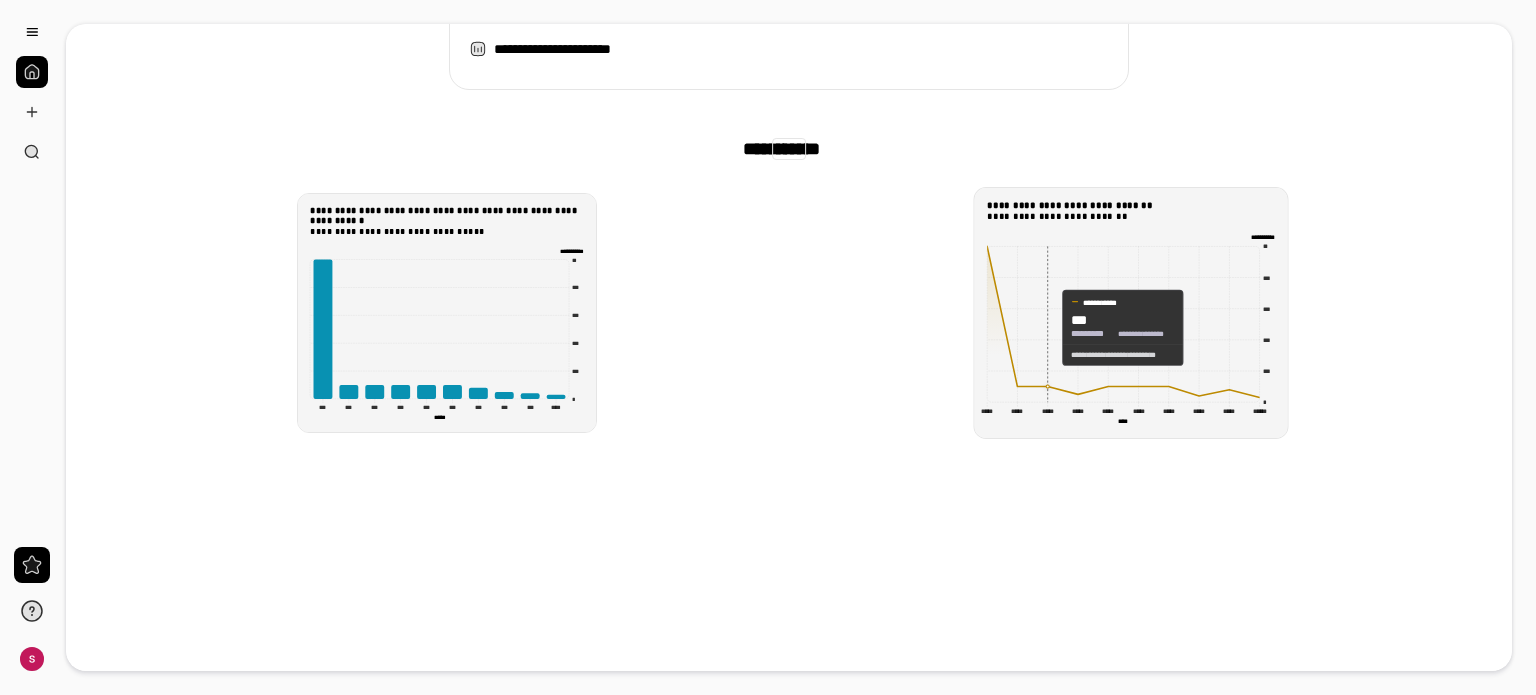 click 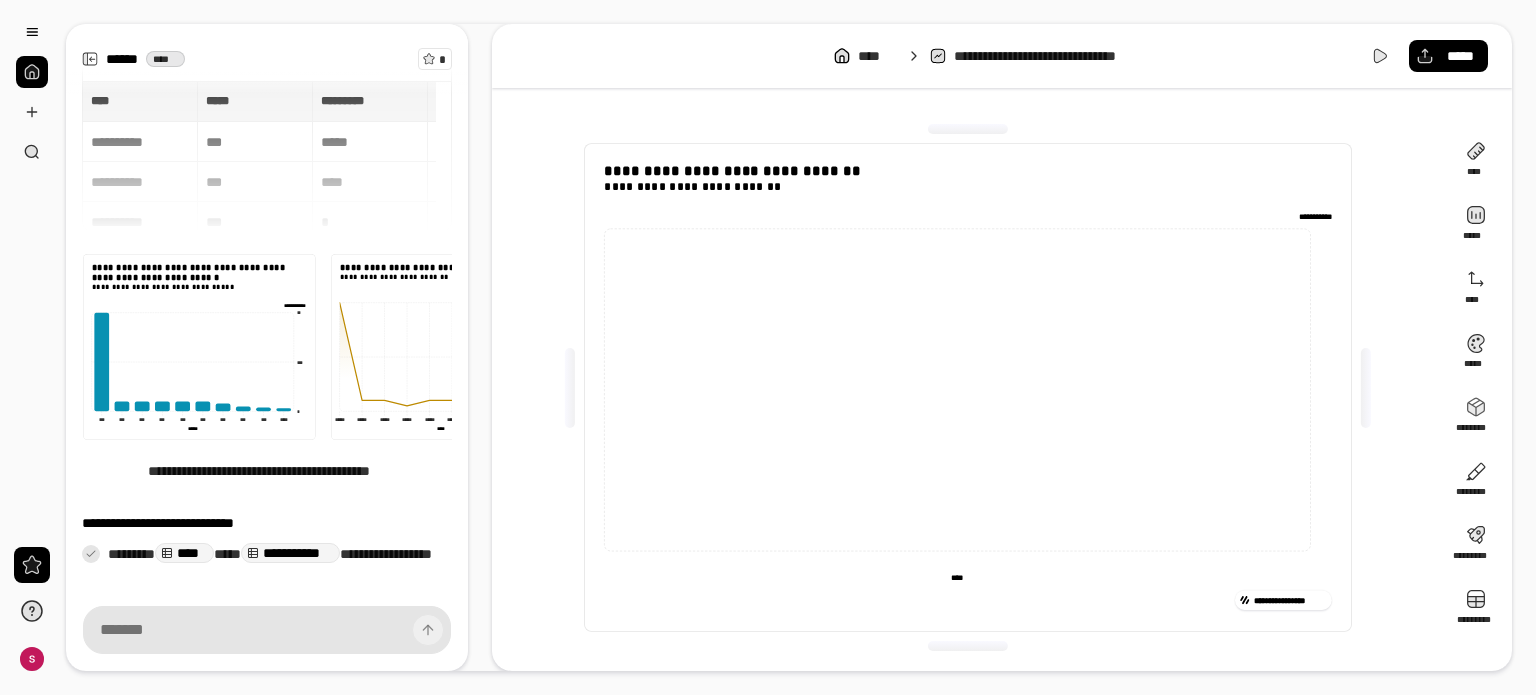 scroll, scrollTop: 79, scrollLeft: 0, axis: vertical 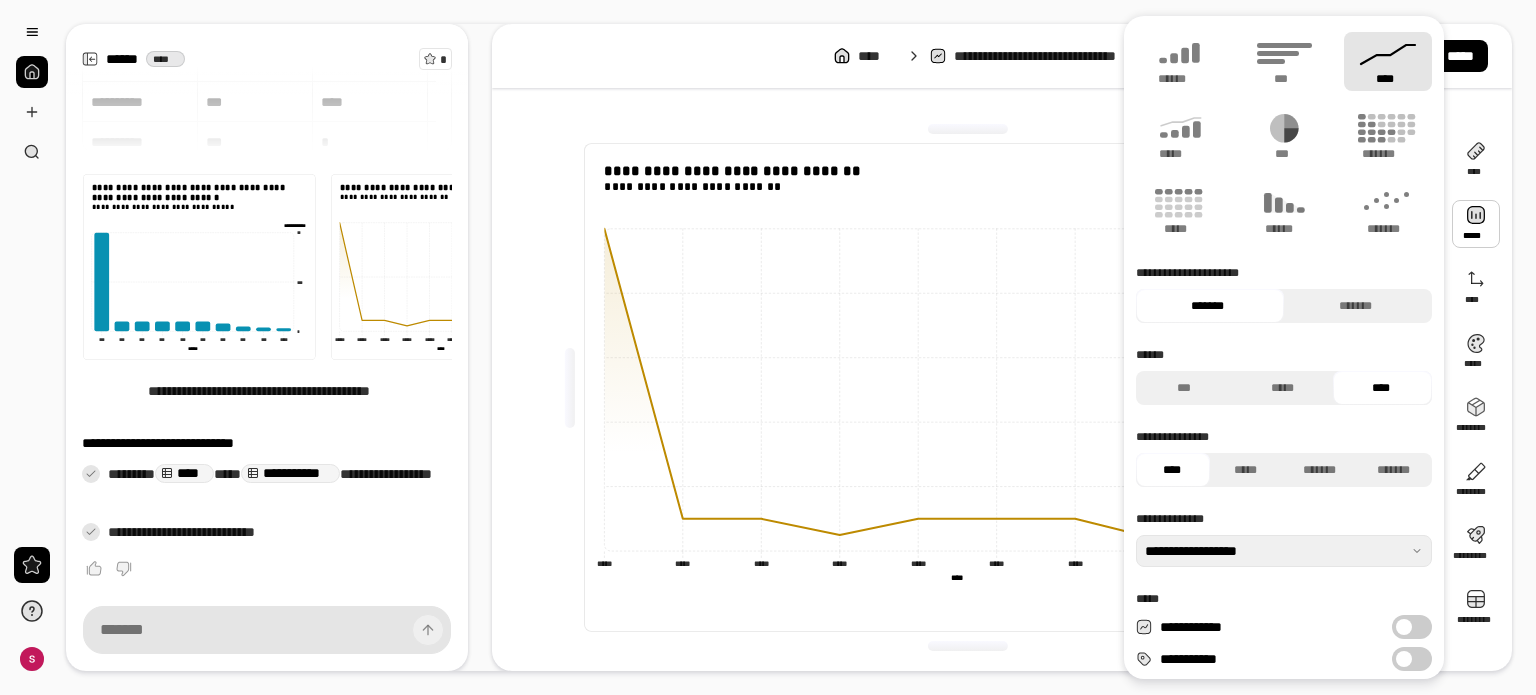 click at bounding box center [1476, 224] 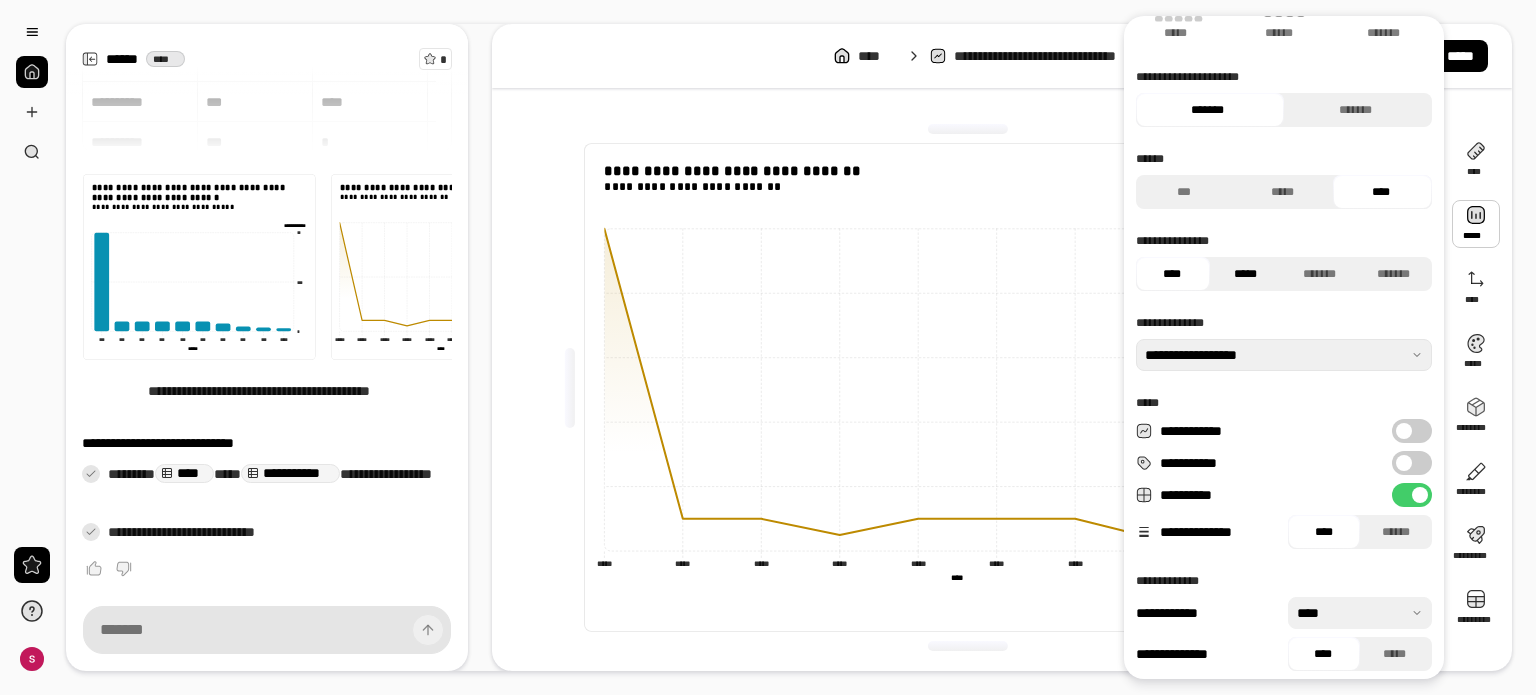 scroll, scrollTop: 200, scrollLeft: 0, axis: vertical 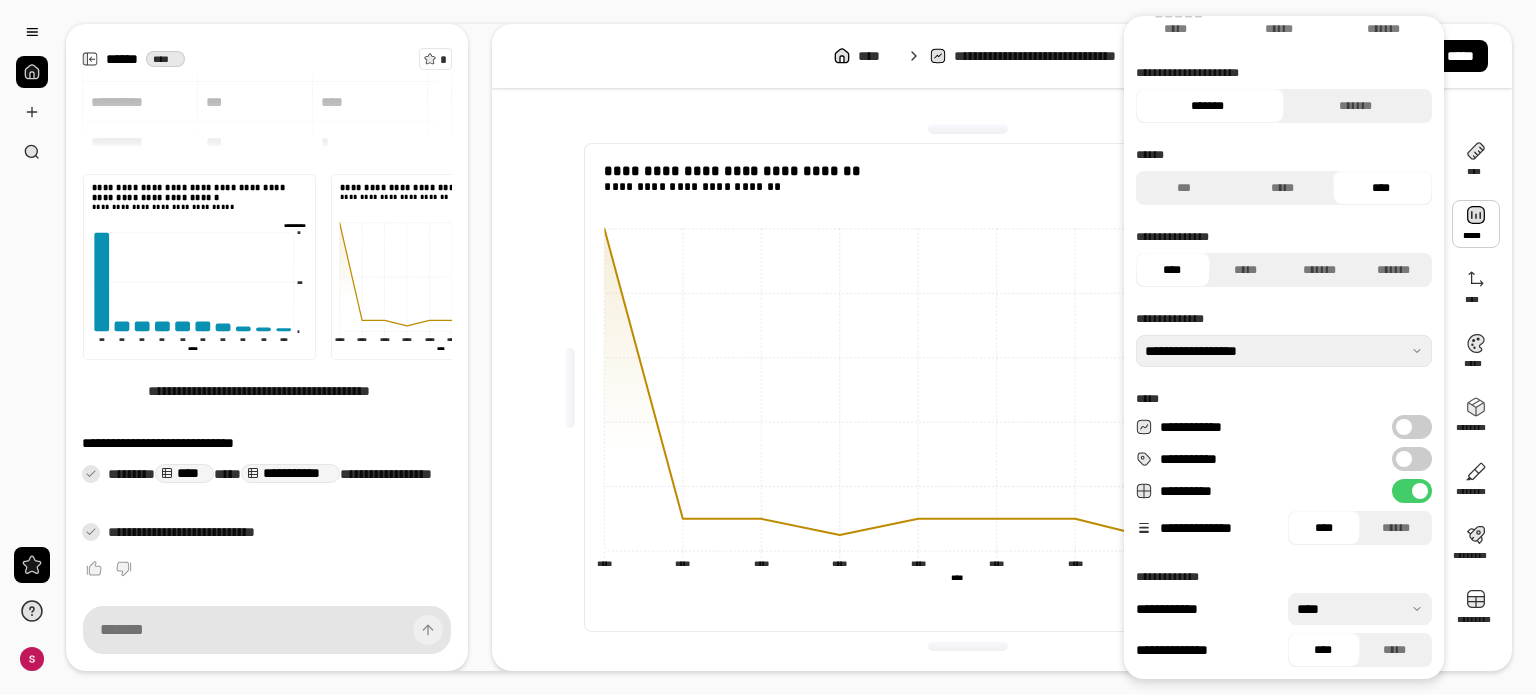 click at bounding box center (1404, 459) 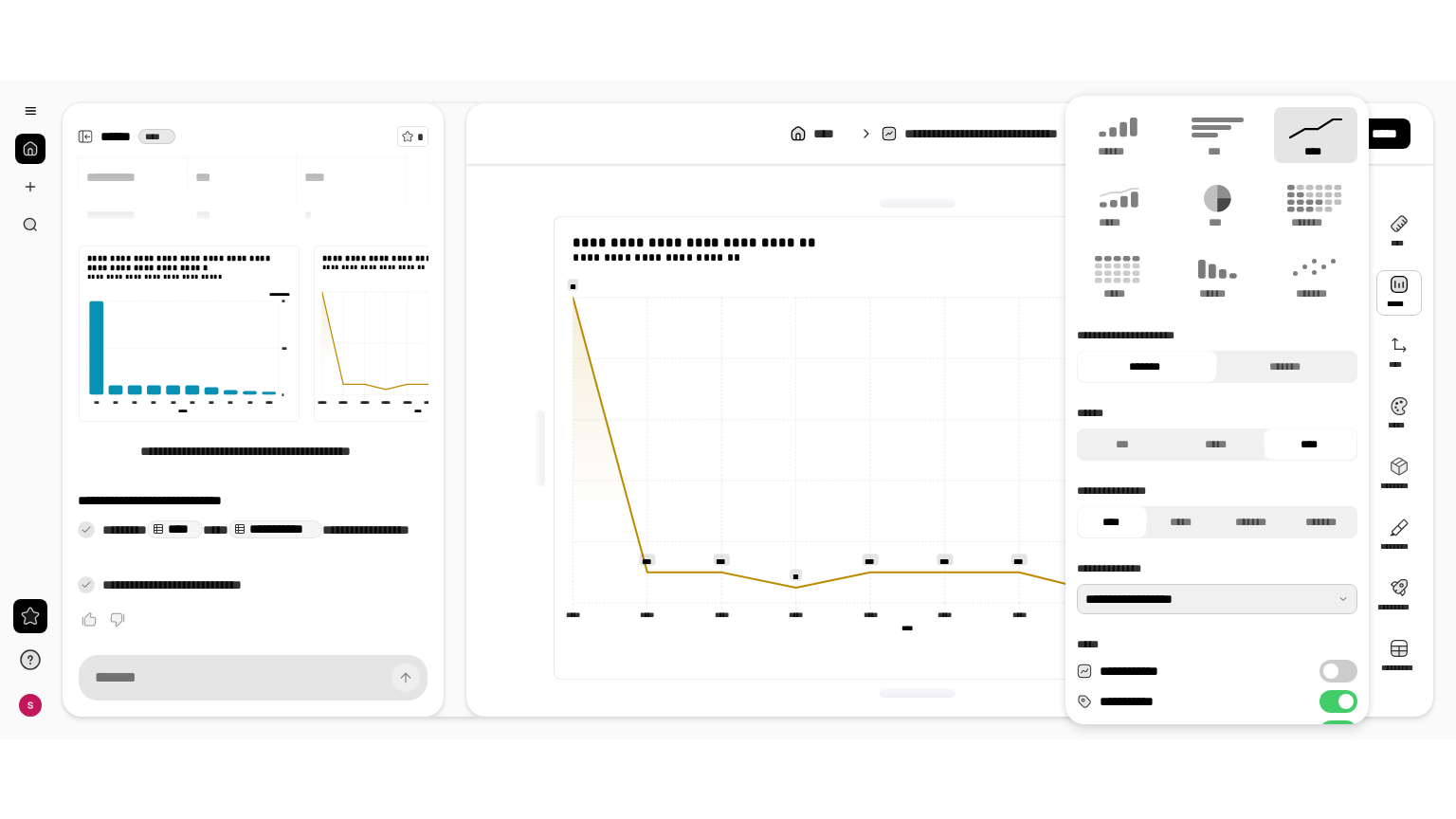 scroll, scrollTop: 0, scrollLeft: 0, axis: both 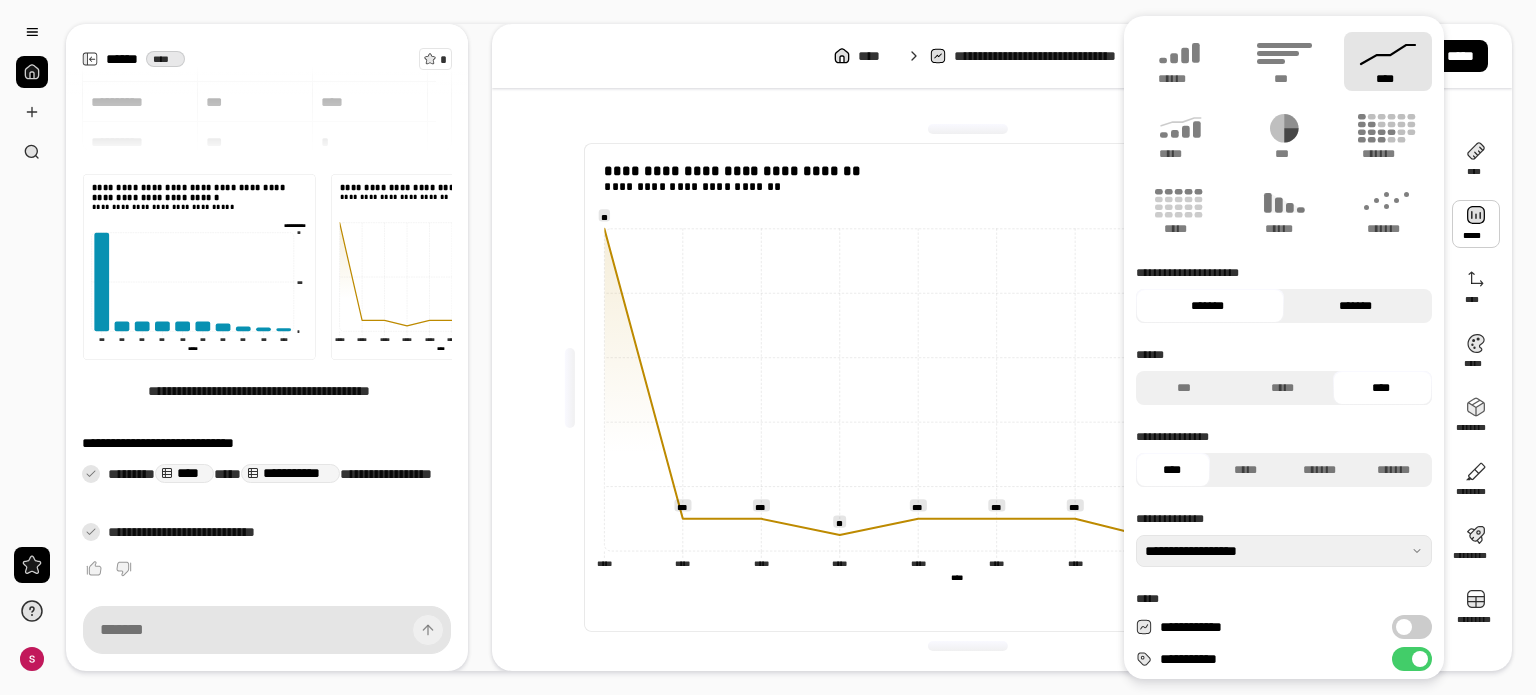 click on "*******" at bounding box center (1355, 306) 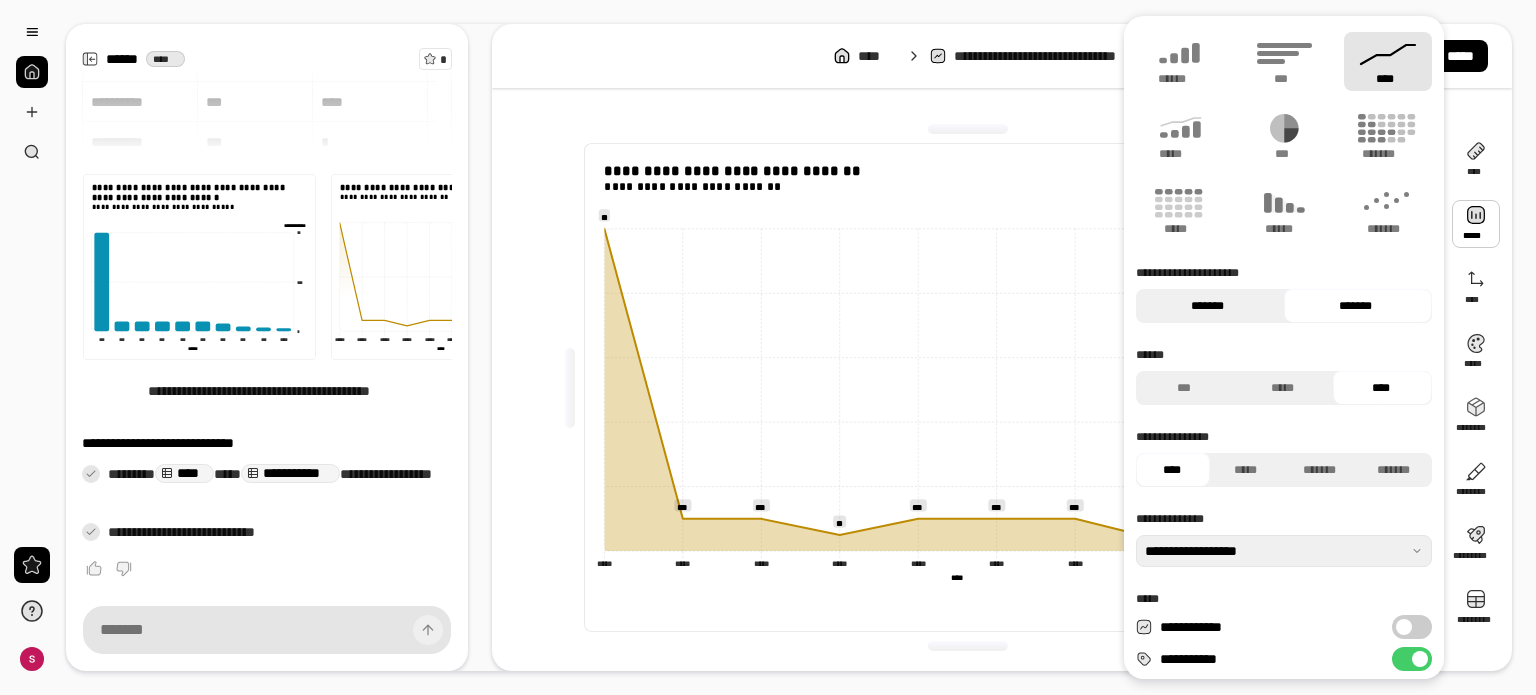 click on "*******" at bounding box center (1207, 306) 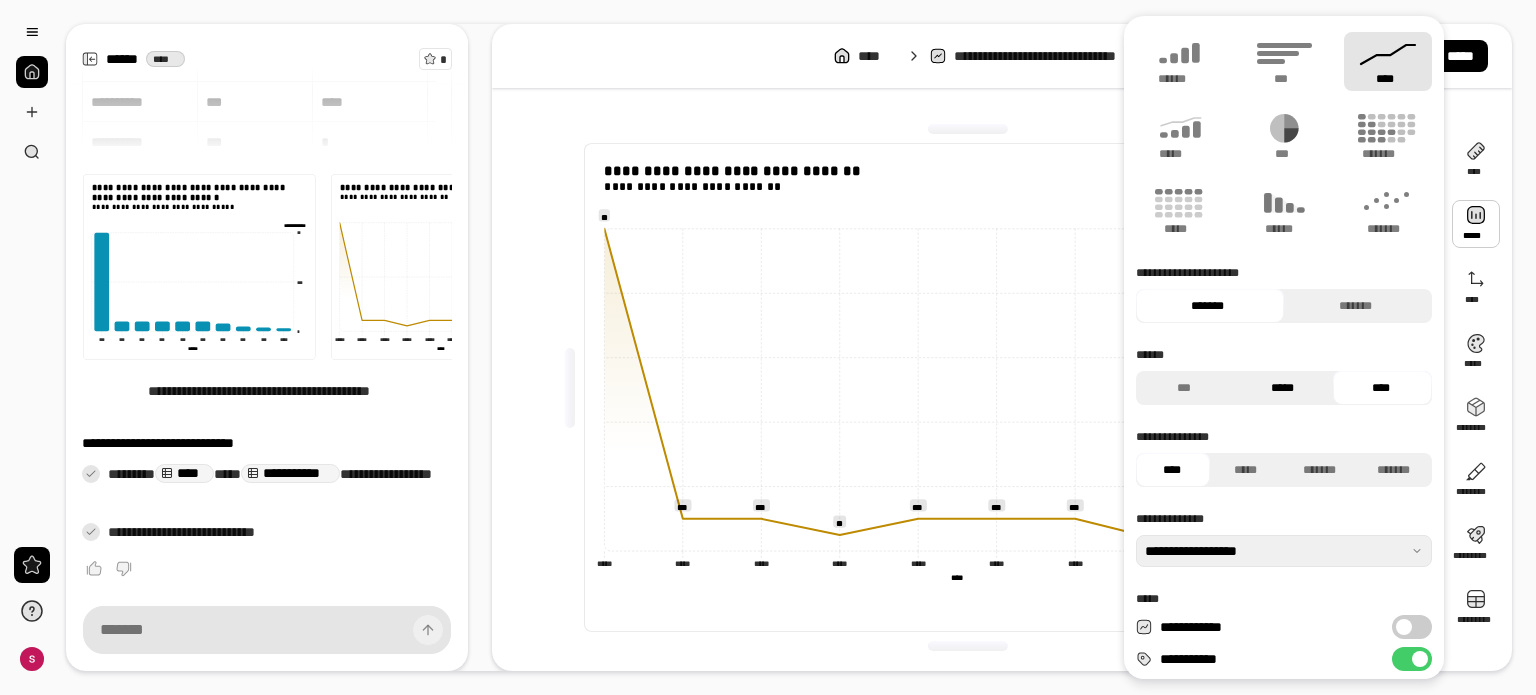 click on "*****" at bounding box center [1282, 388] 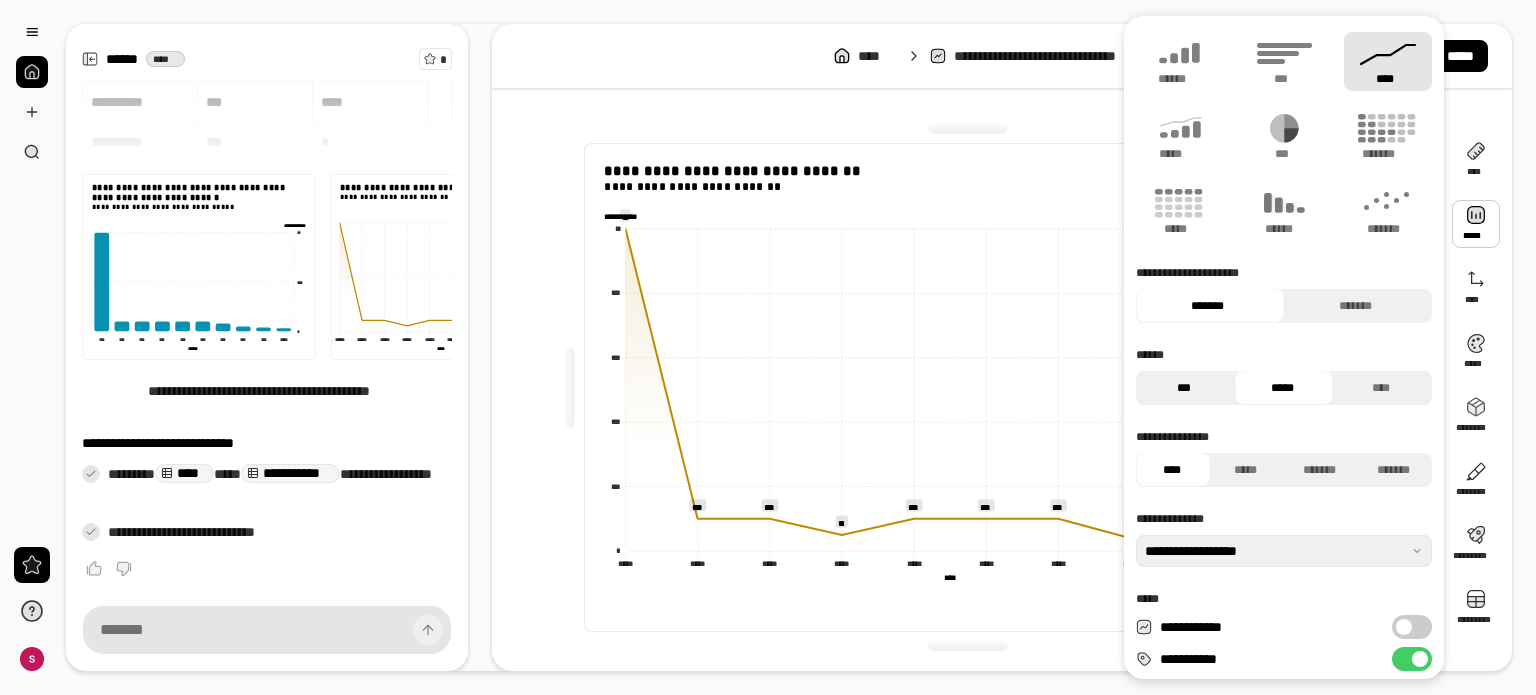 click on "***" at bounding box center [1183, 388] 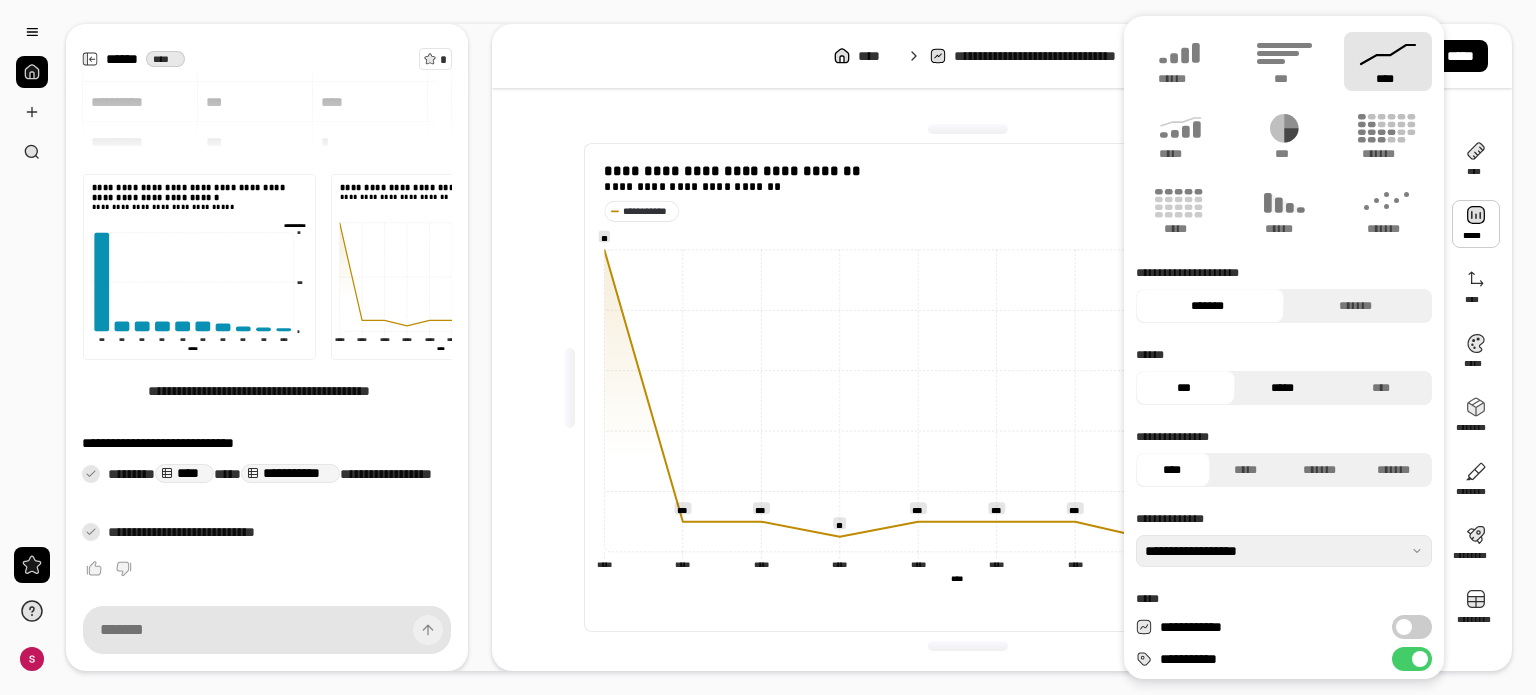 click on "*****" at bounding box center (1282, 388) 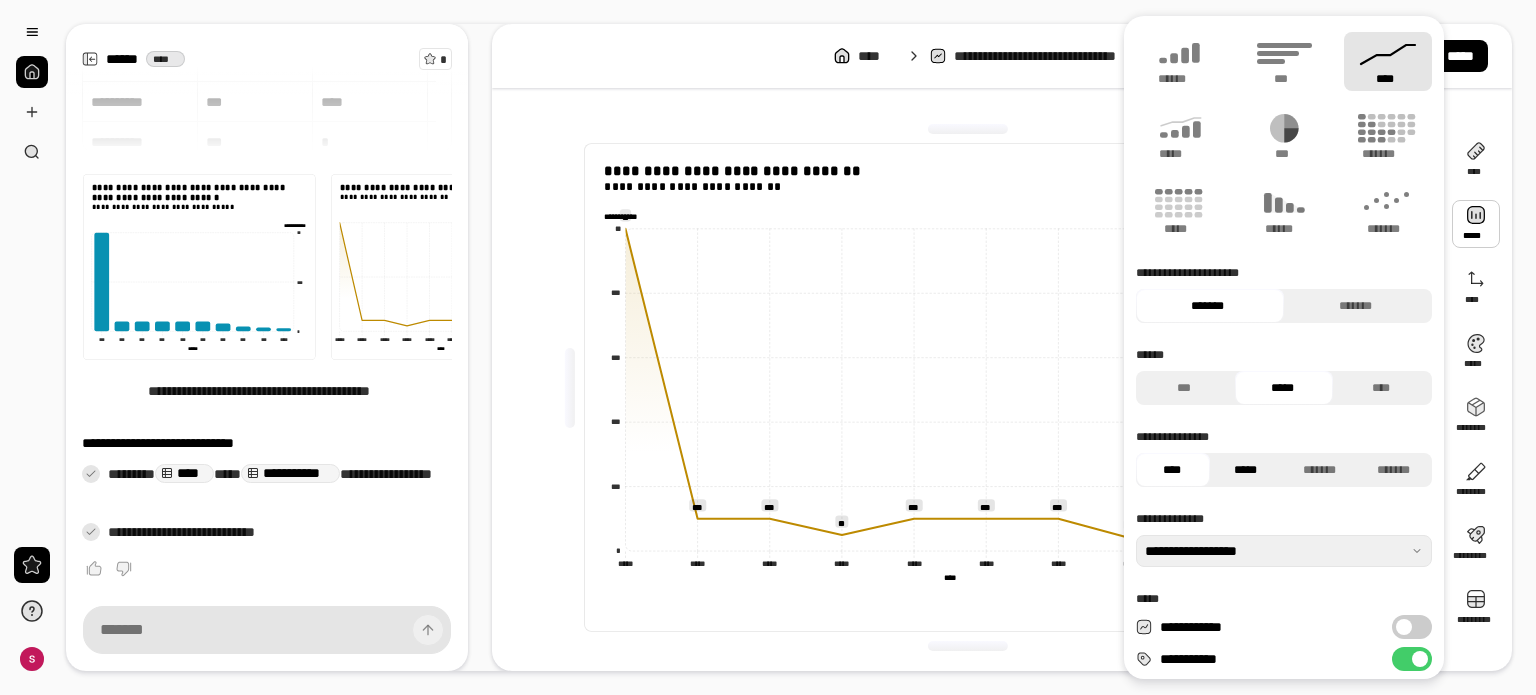 click on "*****" at bounding box center (1245, 470) 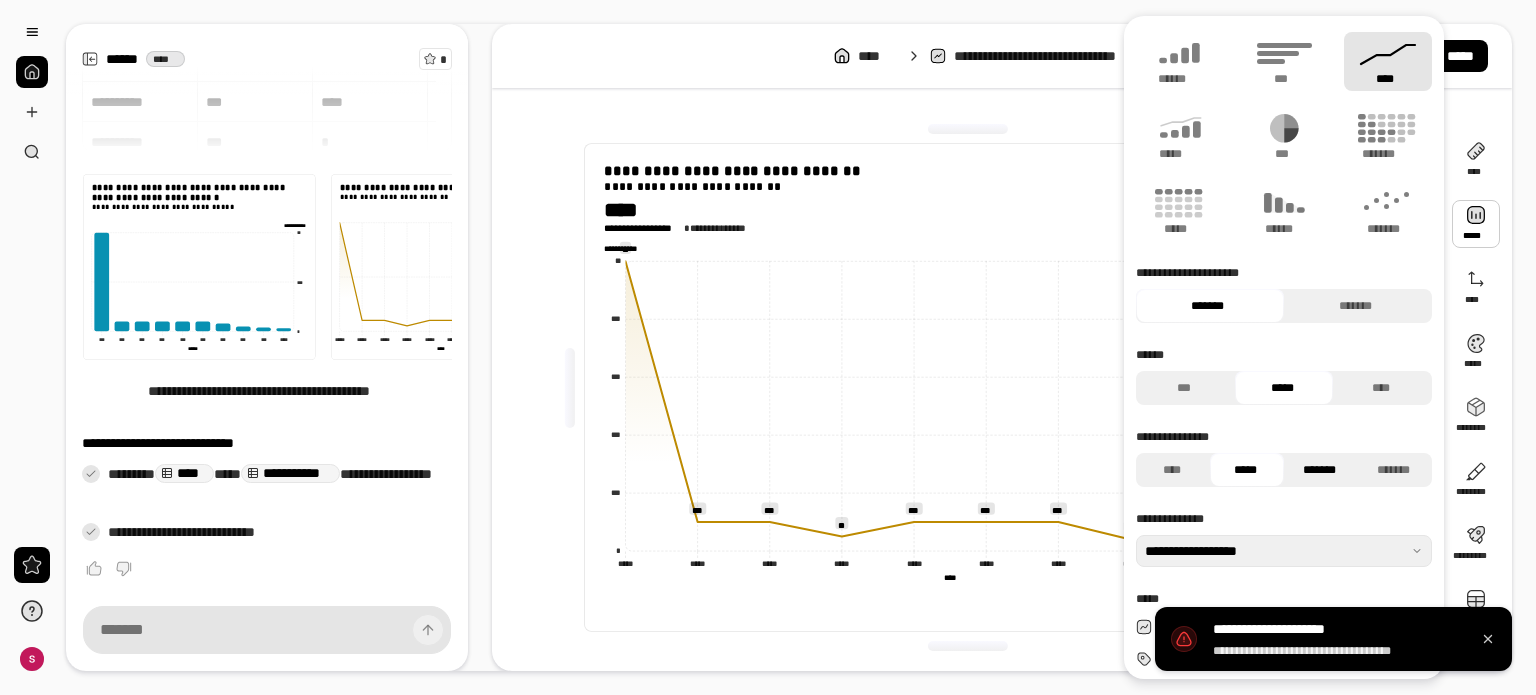 click on "*******" at bounding box center (1319, 470) 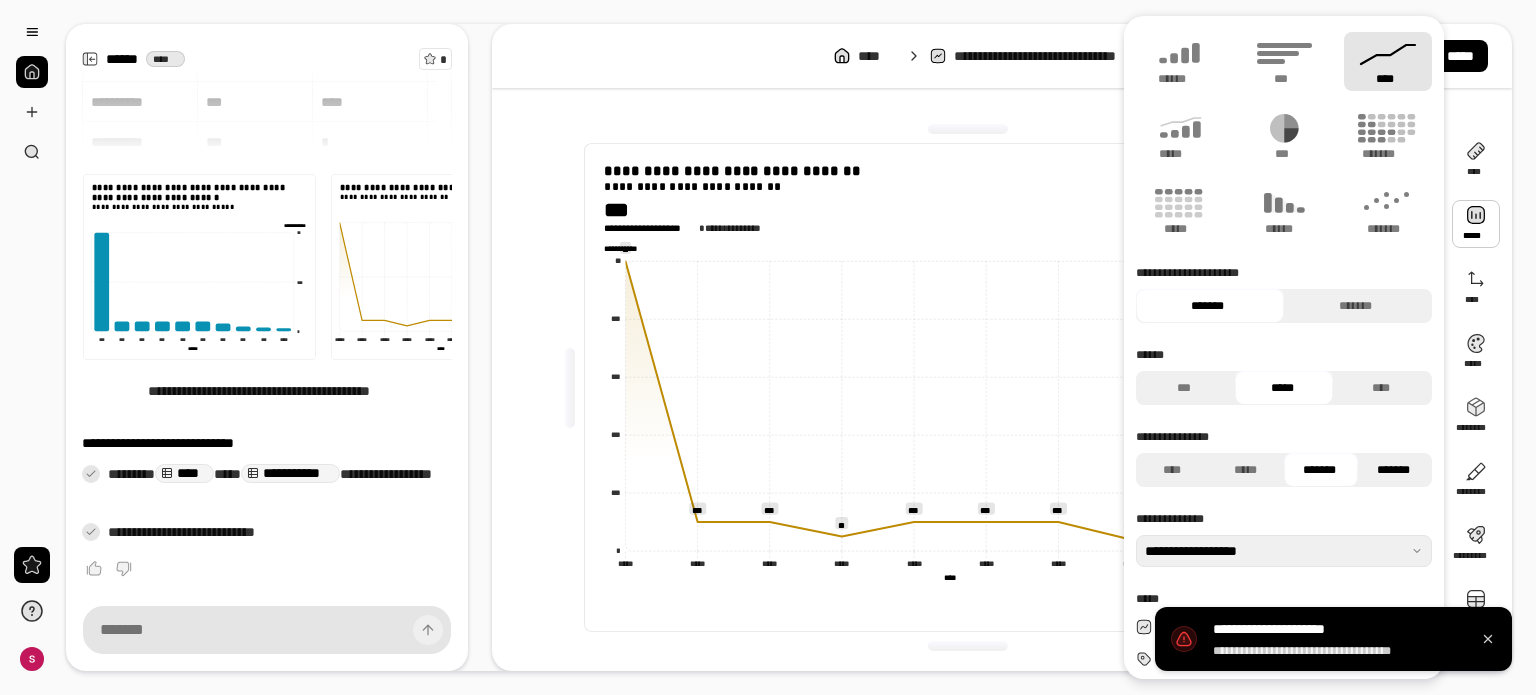 click on "*******" at bounding box center (1393, 470) 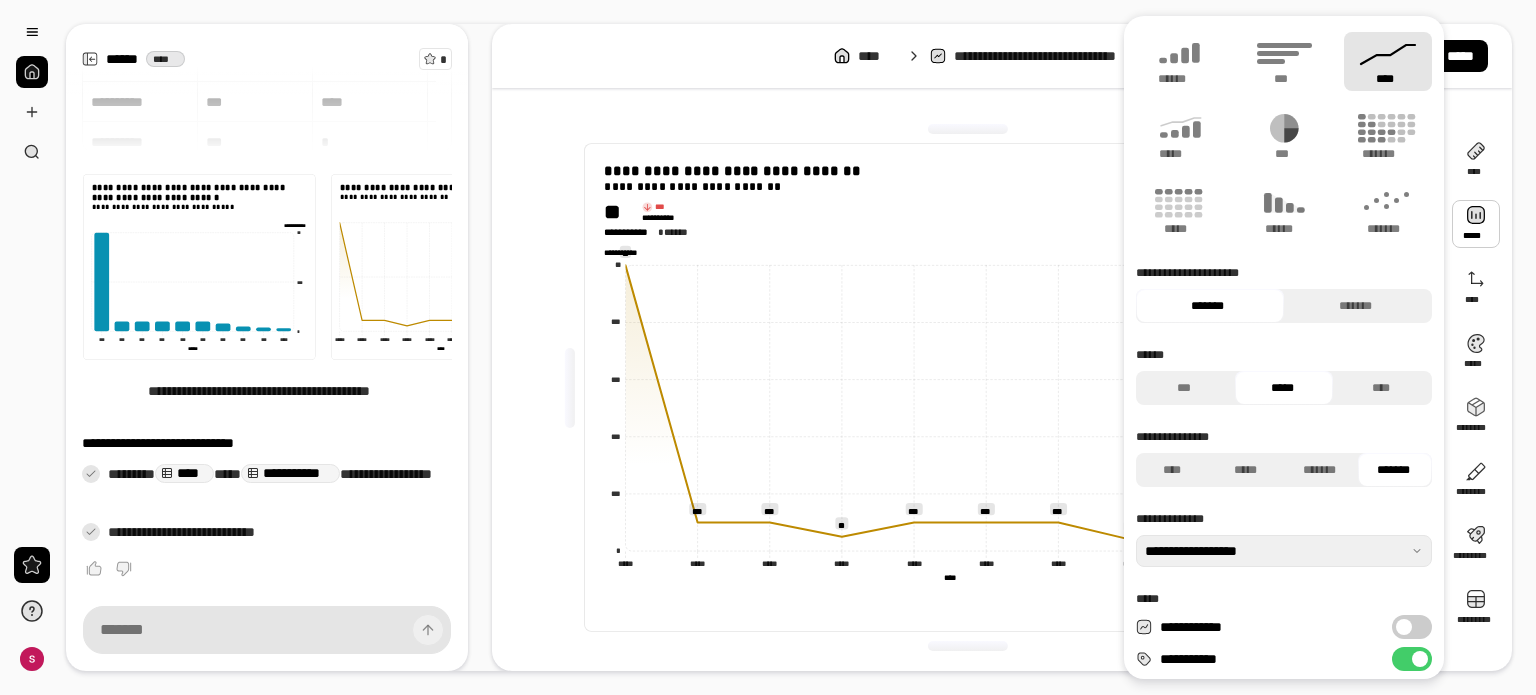 click at bounding box center [1404, 627] 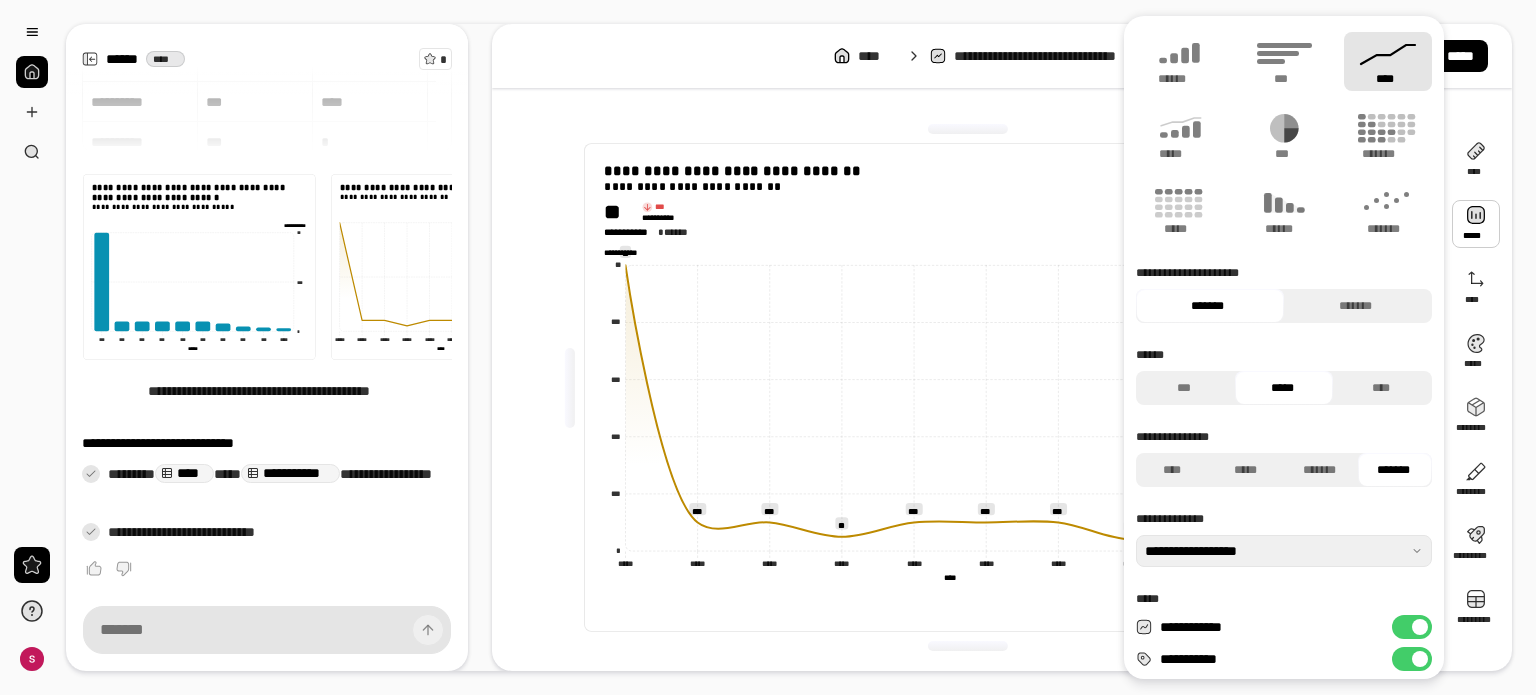 click on "**********" at bounding box center (1412, 627) 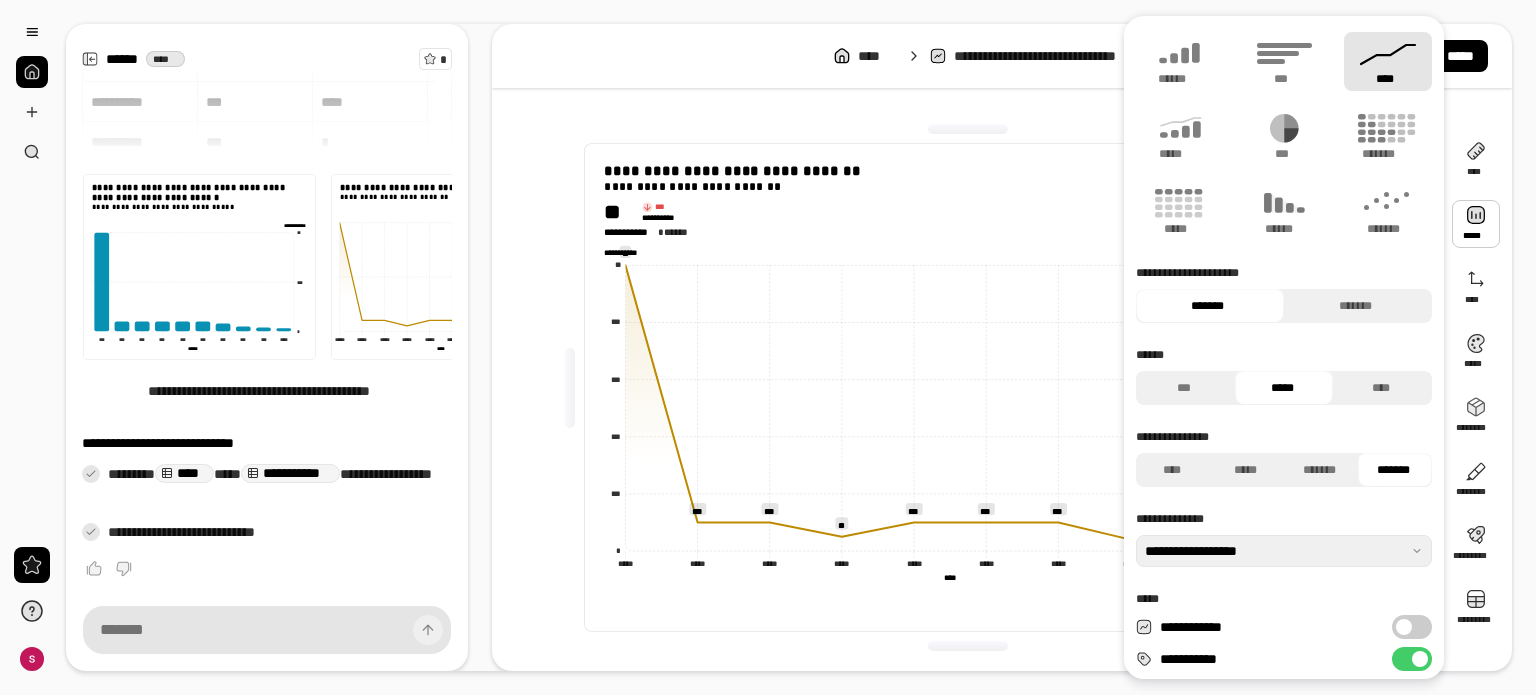 click at bounding box center [1404, 627] 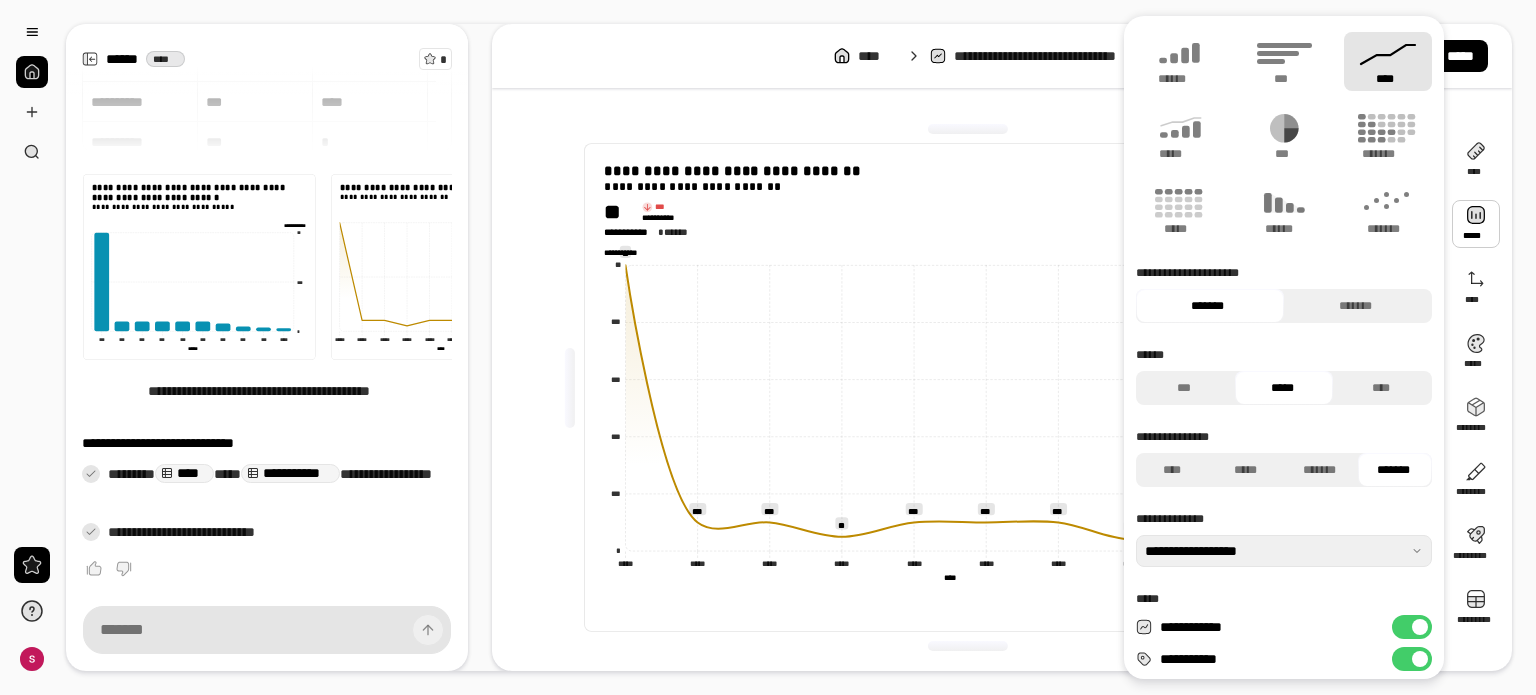 click on "**********" at bounding box center (1412, 627) 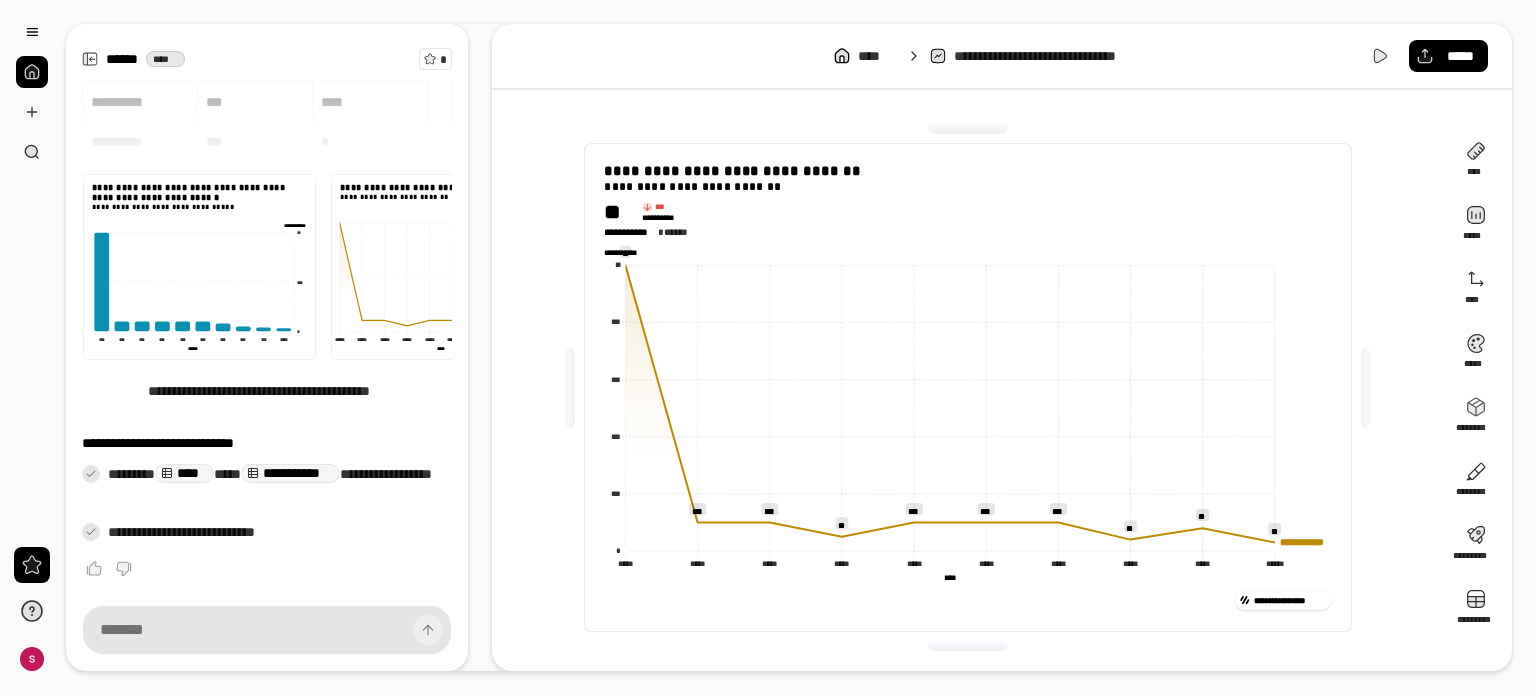 click on "[FIRST] [LAST] [NUMBER] [STREET] [CITY] [STATE] [ZIP] [COUNTRY] [PHONE] [EMAIL] [SSN] [CREDIT_CARD] [DRIVER_LICENSE] [PASSPORT] [DOB] [AGE] [TIME] [DATE] [ADDRESS] [COORDINATES] [POSTAL_CODE]" at bounding box center (967, 200) 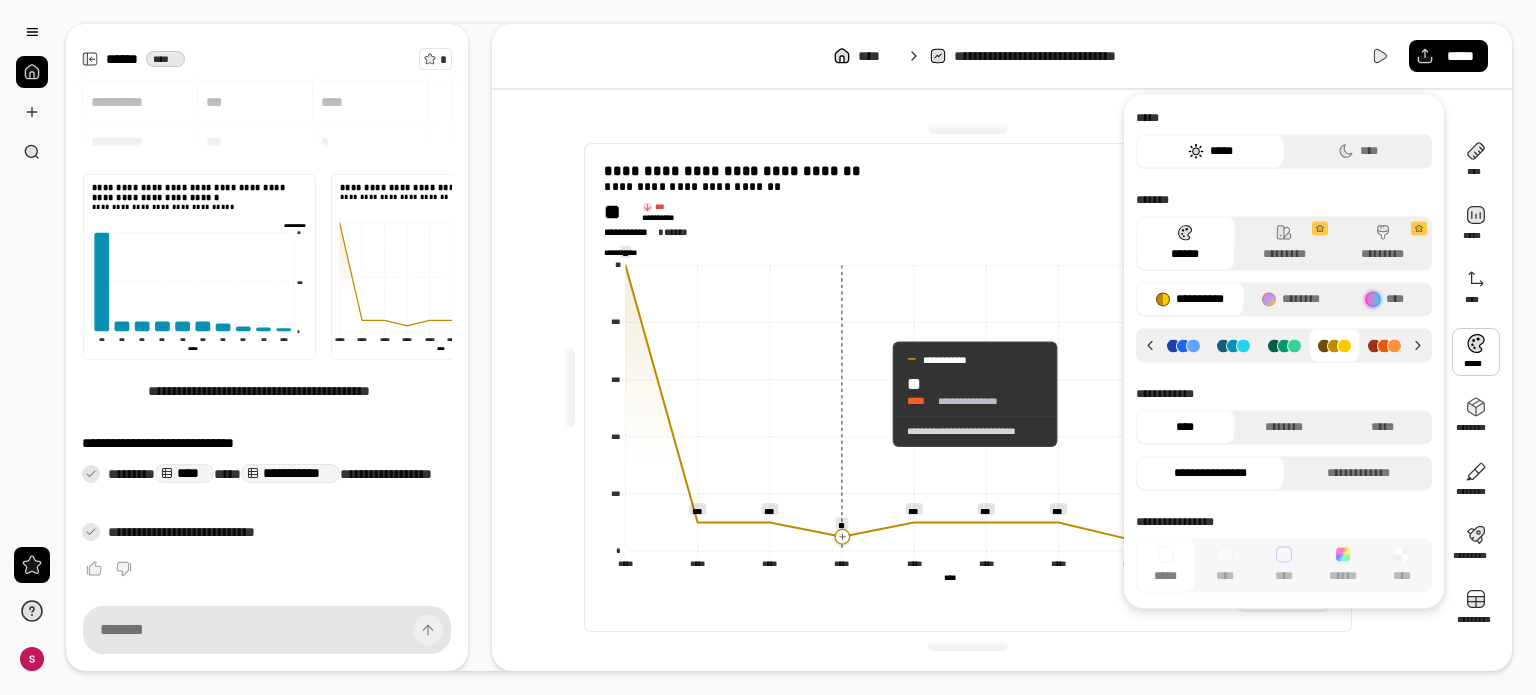 click 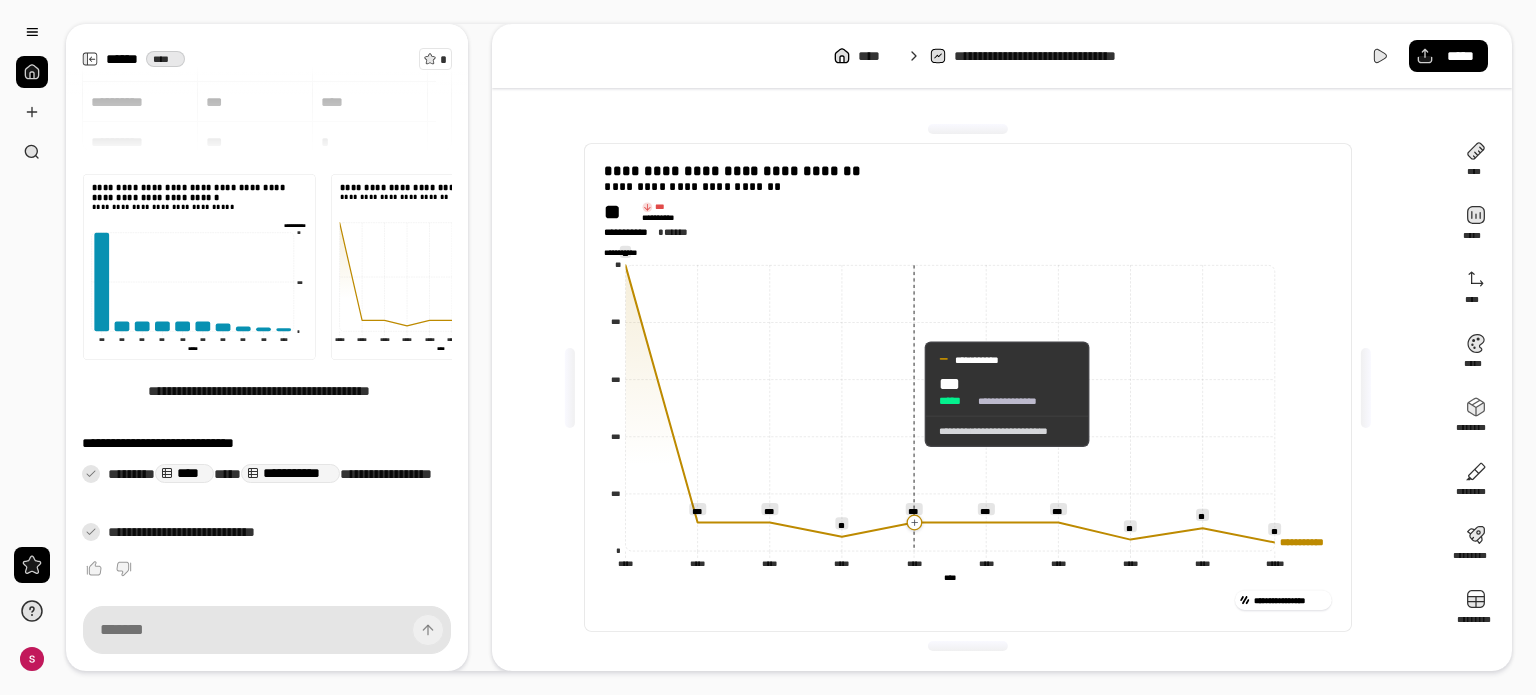 click 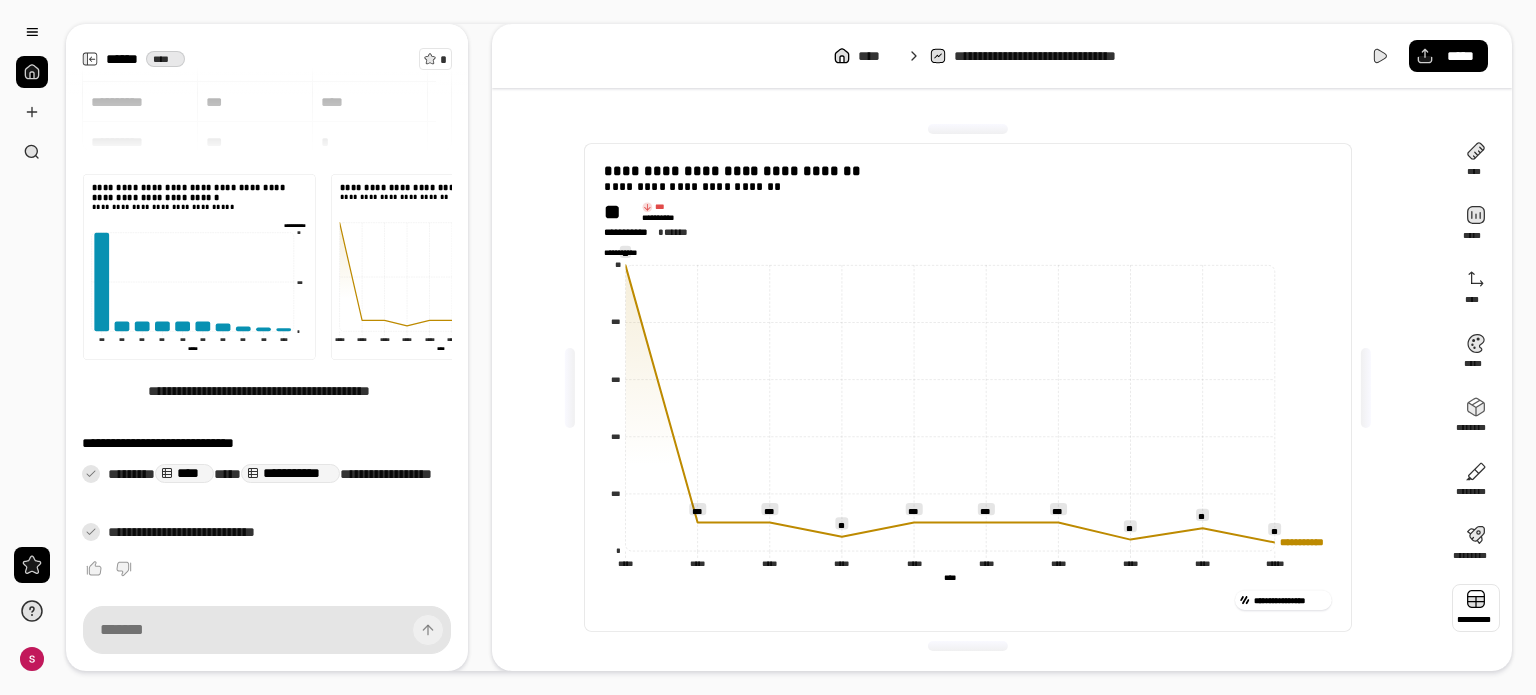 click at bounding box center (1476, 608) 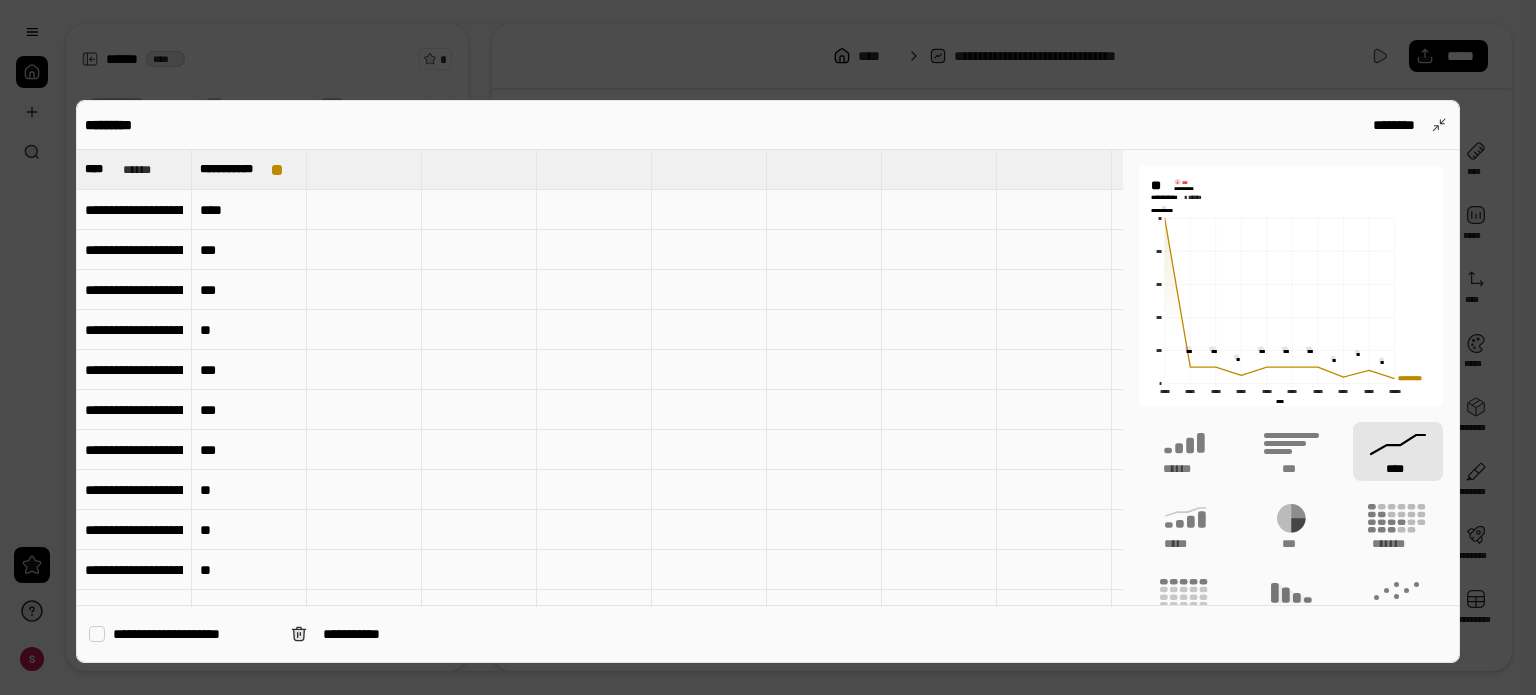 click at bounding box center [768, 347] 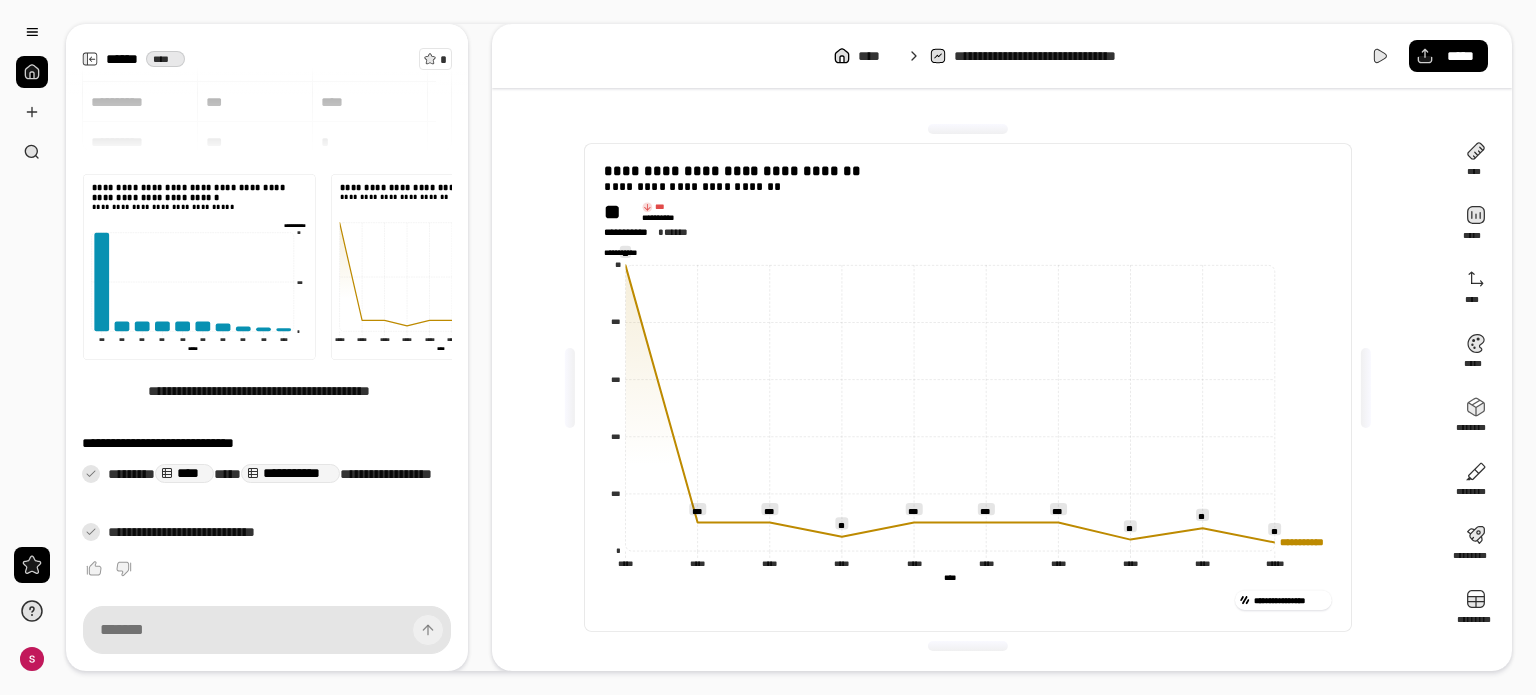 click on "[FIRST] [LAST] [NUMBER] [STREET] [CITY] [STATE] [ZIP] [COUNTRY] [PHONE] [EMAIL] [SSN] [CREDIT_CARD] [DRIVER_LICENSE] [PASSPORT] [DOB] [AGE] [TIME] [DATE] [ADDRESS] [COORDINATES] [POSTAL_CODE]" at bounding box center [967, 219] 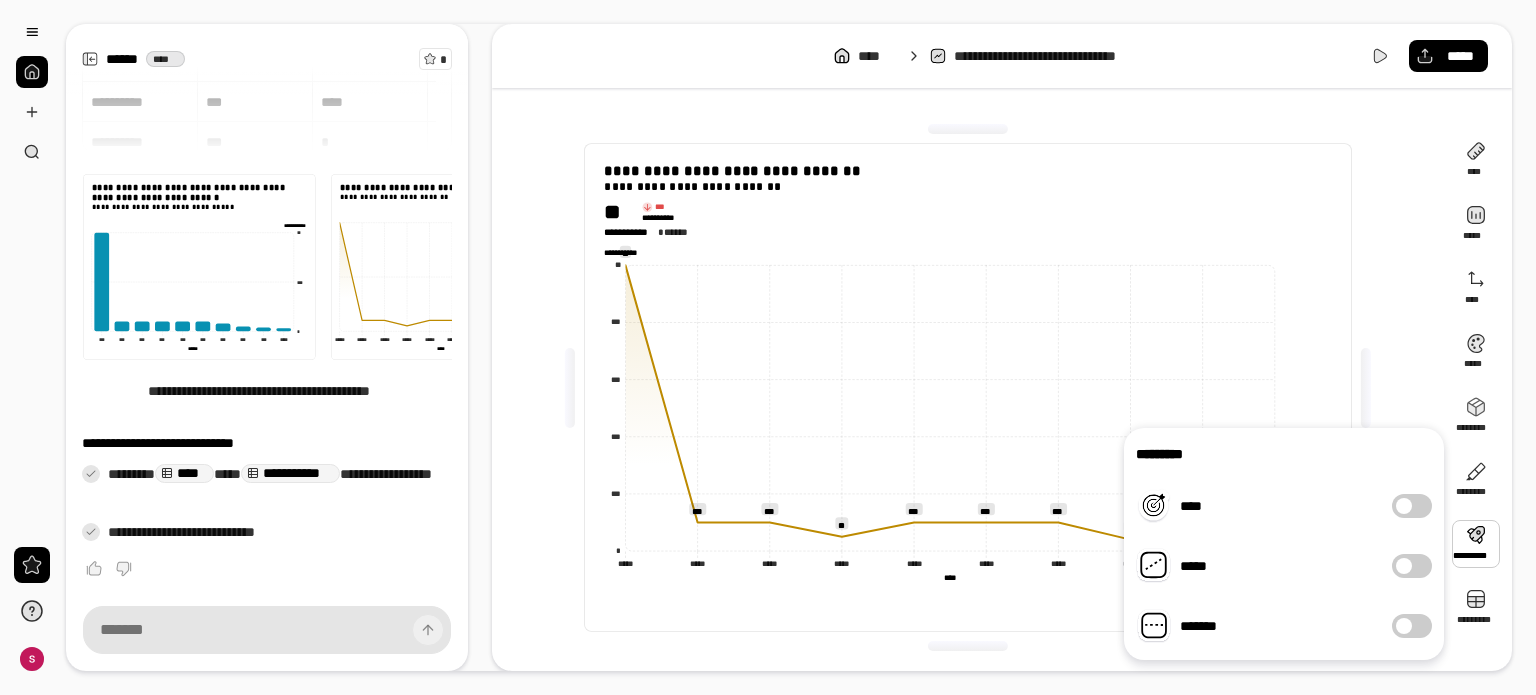 click on "*******" at bounding box center [1412, 626] 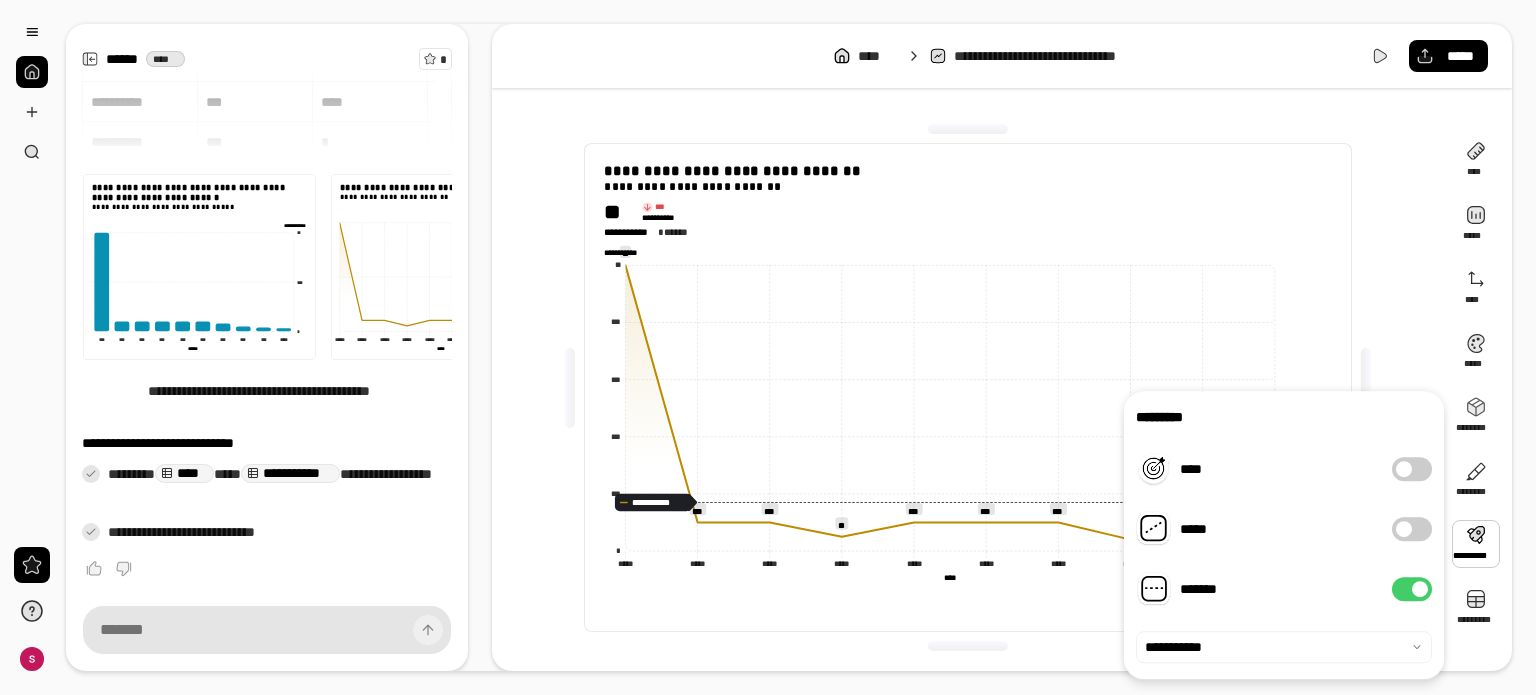 click on "*******" at bounding box center (1412, 589) 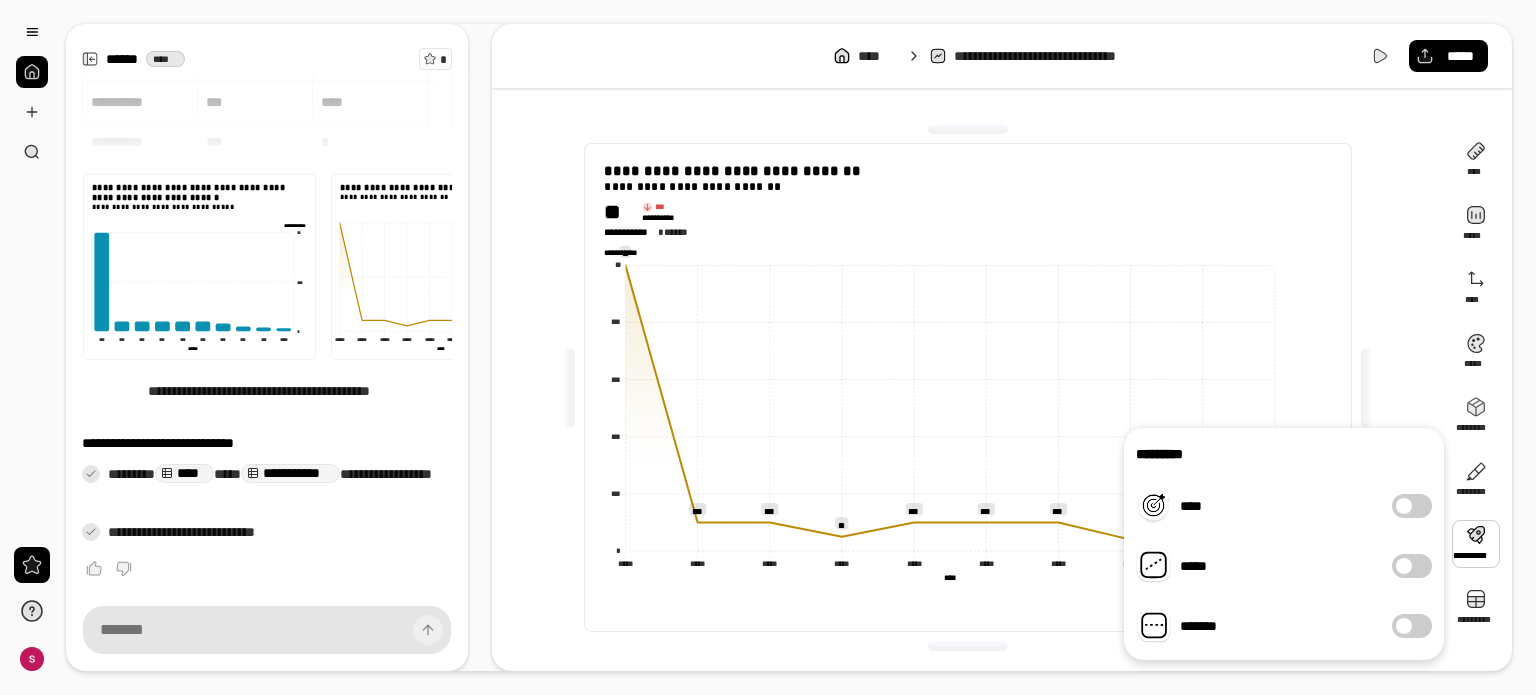 click on "*****" at bounding box center (1412, 566) 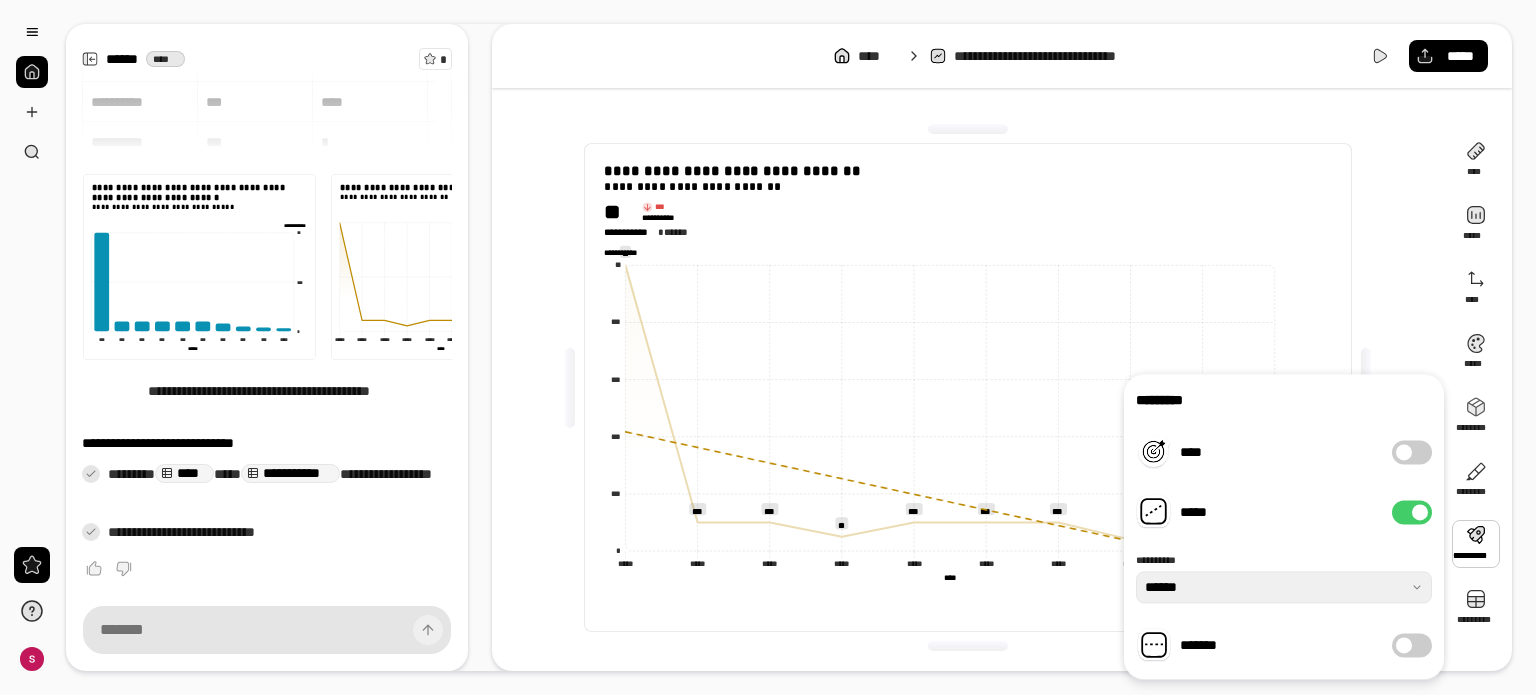 click on "*****" at bounding box center [1412, 512] 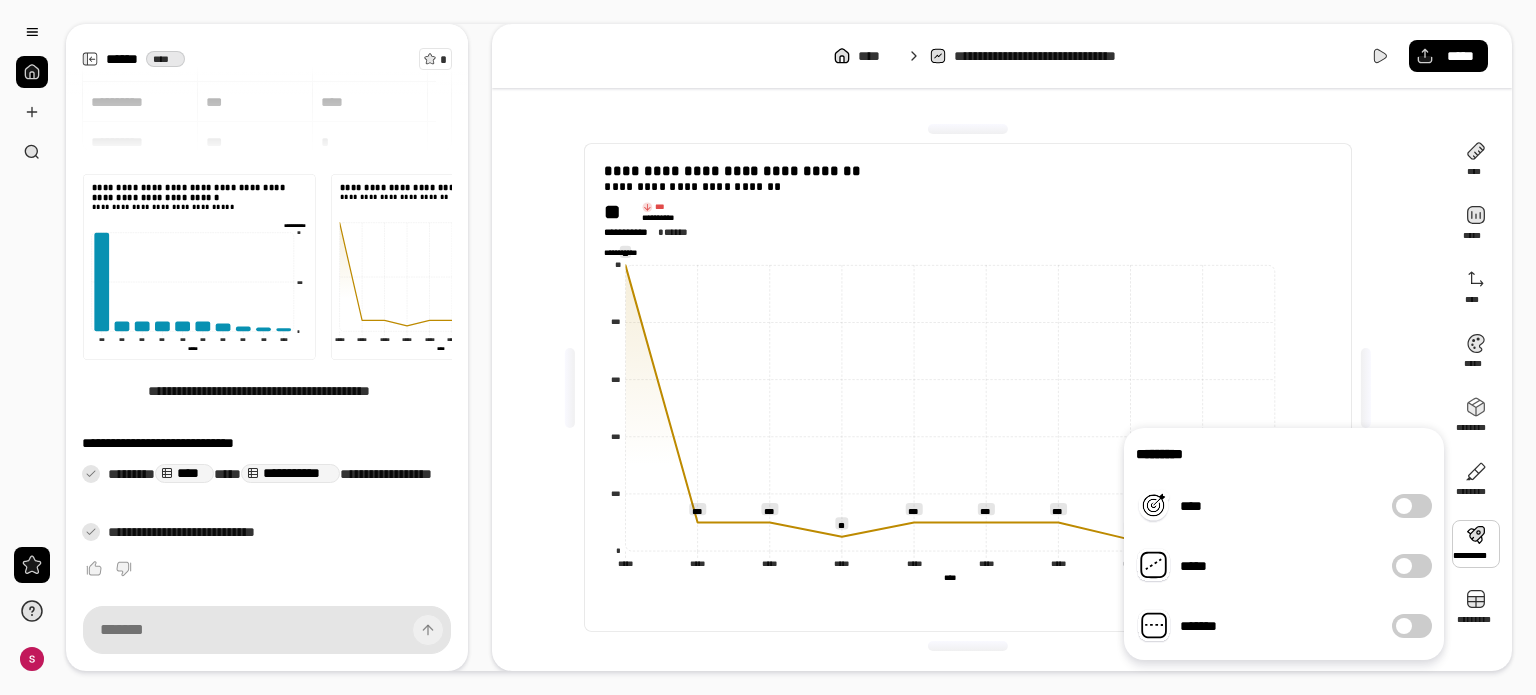 click on "****" at bounding box center (1412, 506) 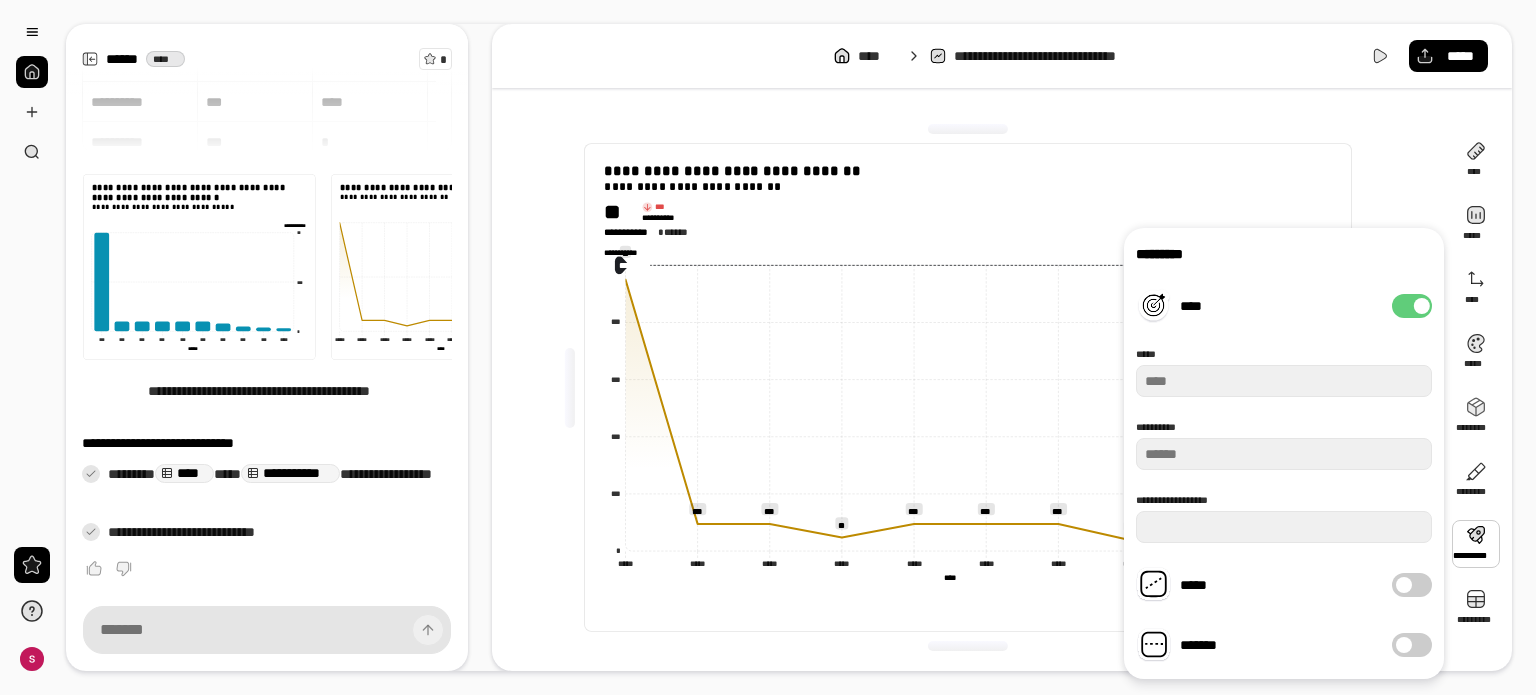 type on "****" 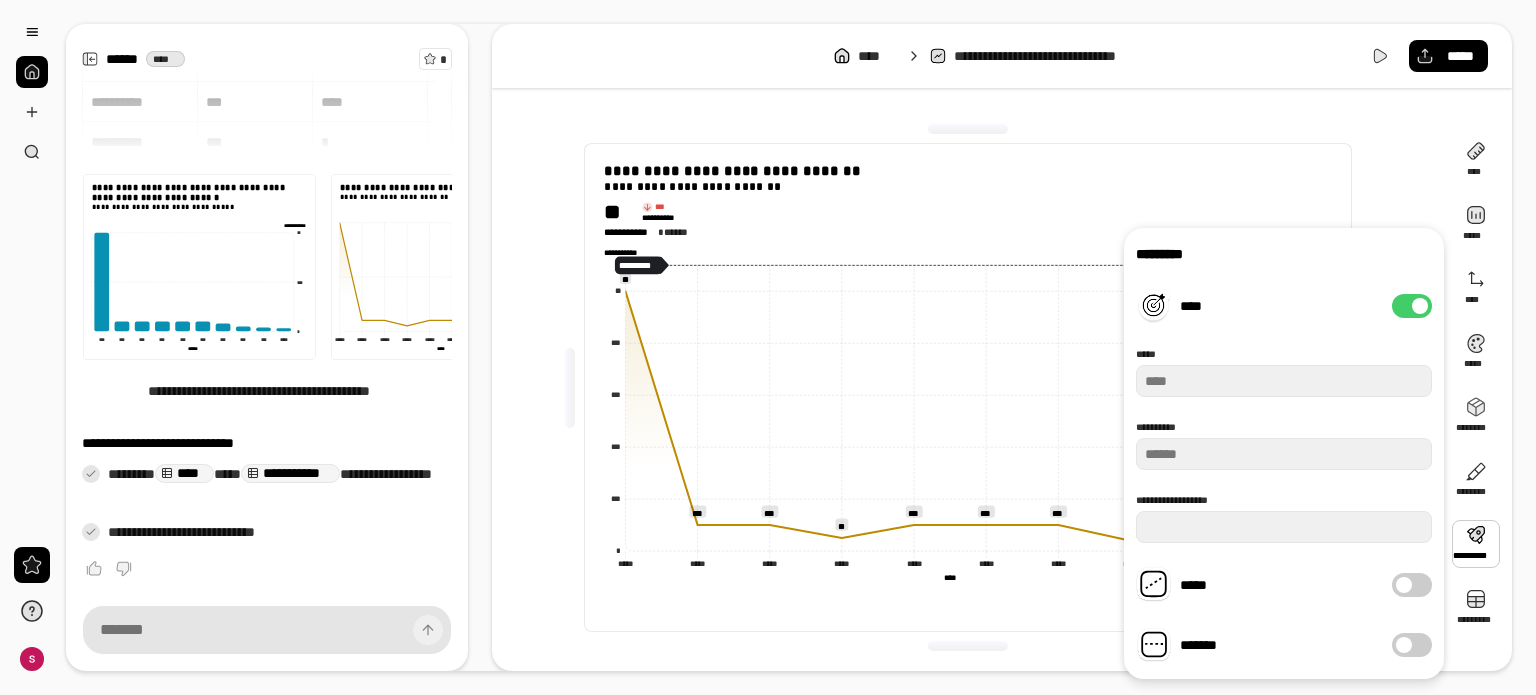 click on "****" at bounding box center (1412, 306) 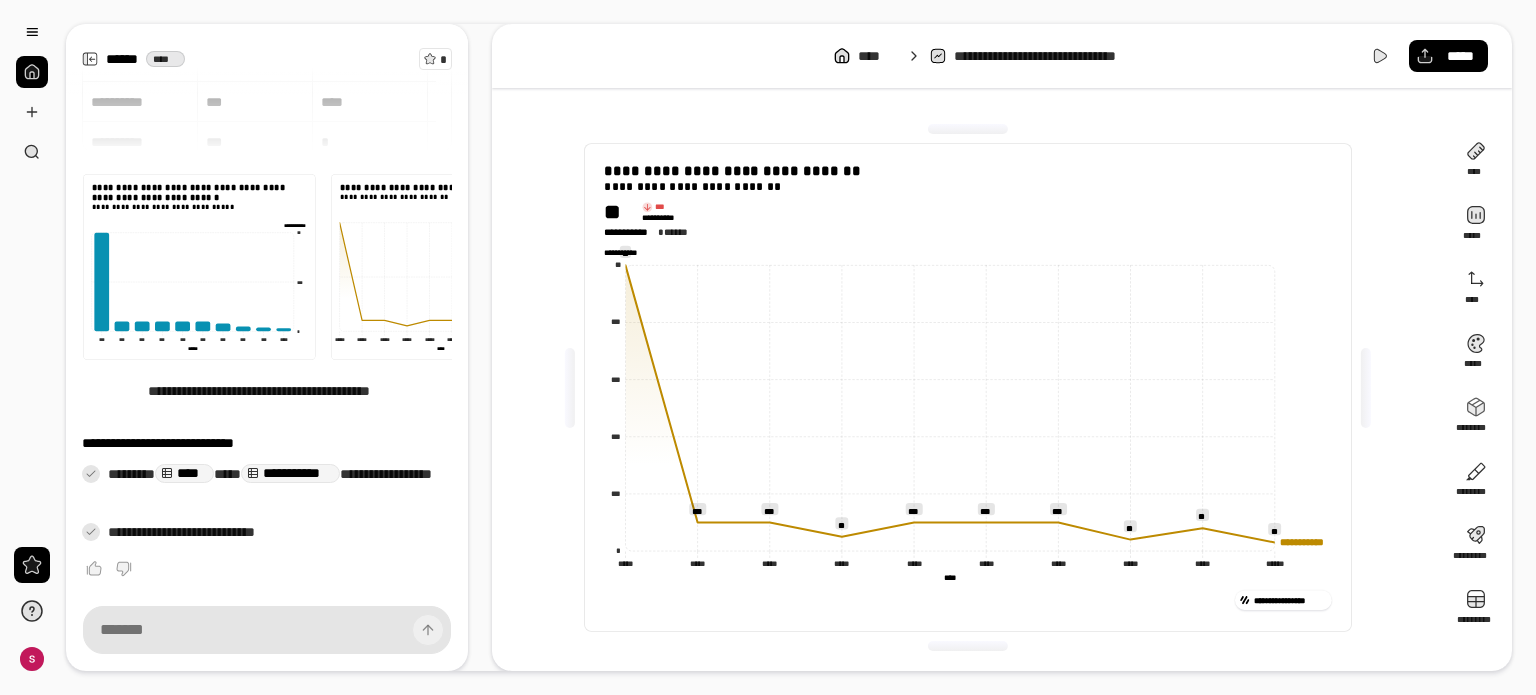 click on "[FIRST] [LAST] [NUMBER] [STREET] [CITY] [STATE] [ZIP] [COUNTRY] [PHONE] [EMAIL] [SSN] [CREDIT_CARD] [DRIVER_LICENSE] [PASSPORT] [DOB] [AGE] [TIME] [DATE] [ADDRESS] [COORDINATES] [POSTAL_CODE]" at bounding box center [968, 387] 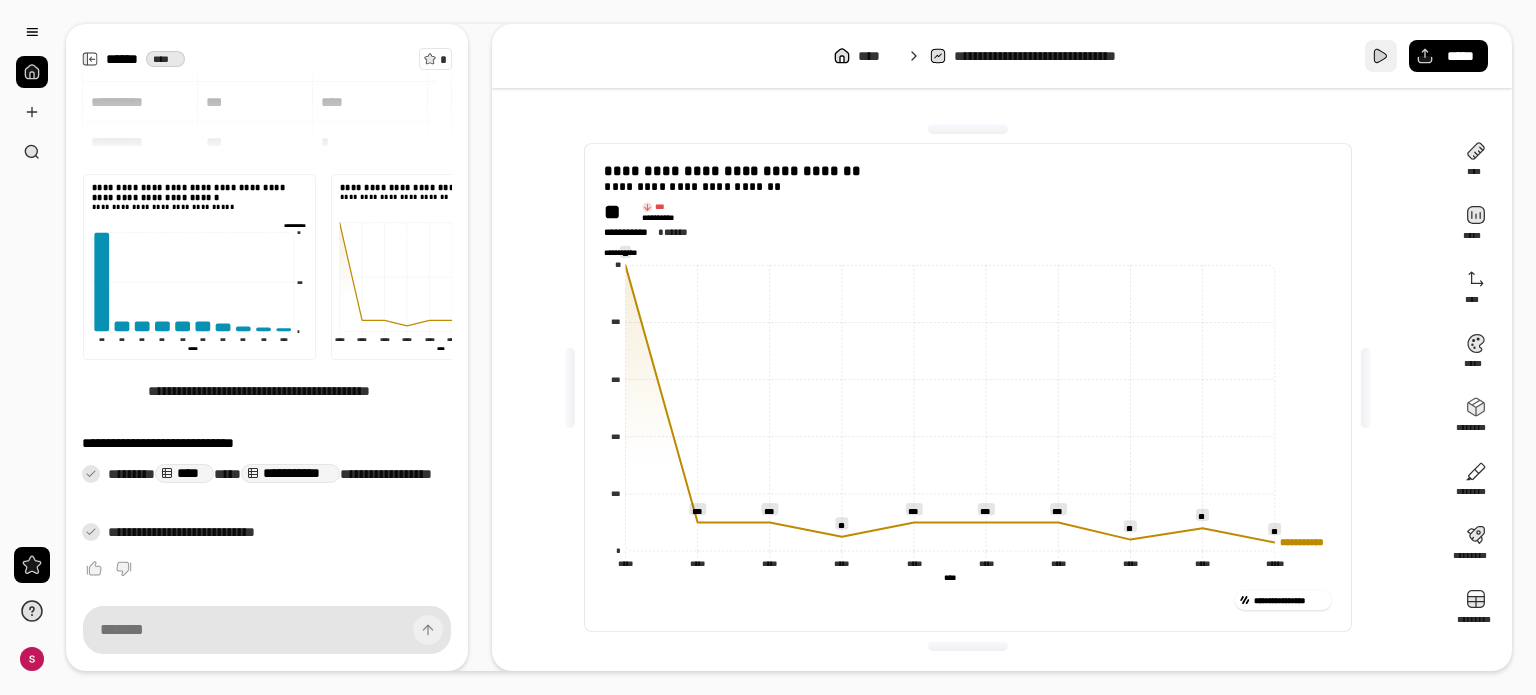 click at bounding box center [1381, 56] 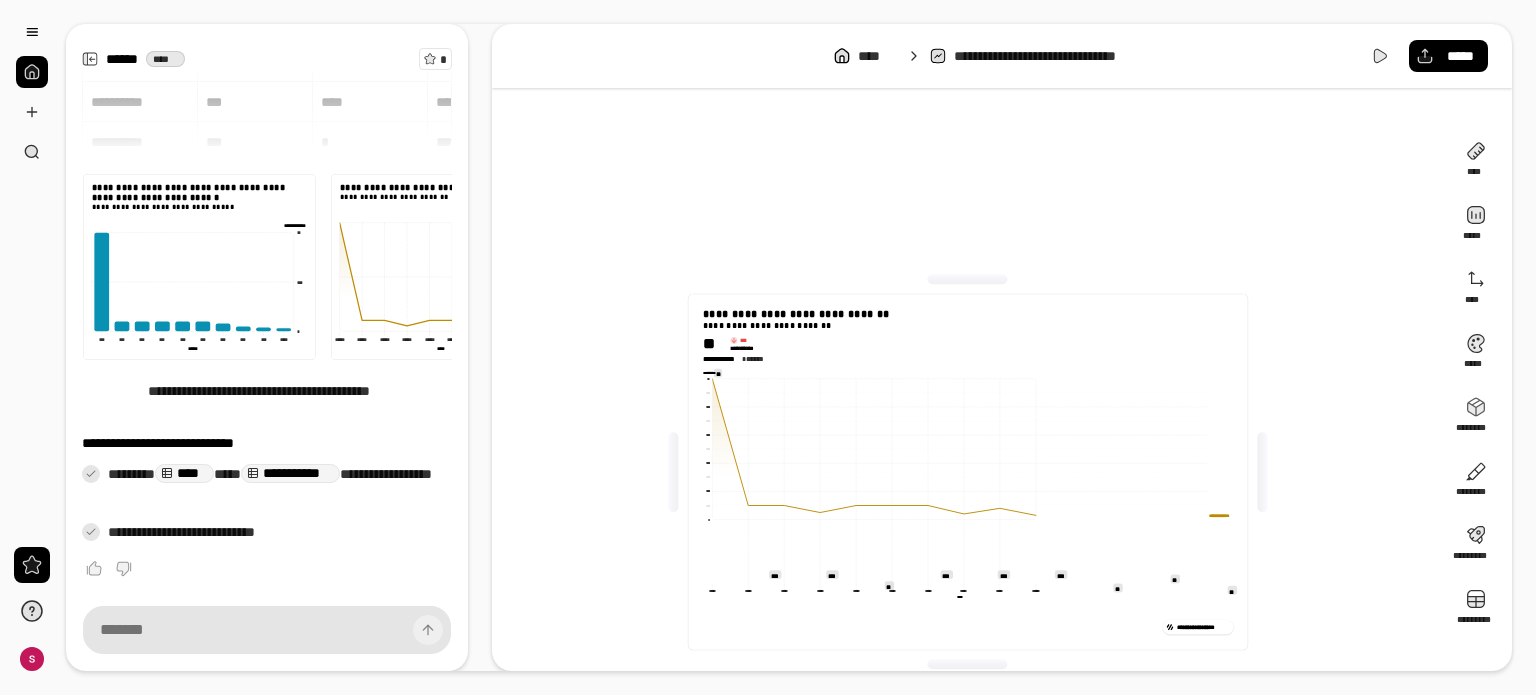 scroll, scrollTop: 0, scrollLeft: 0, axis: both 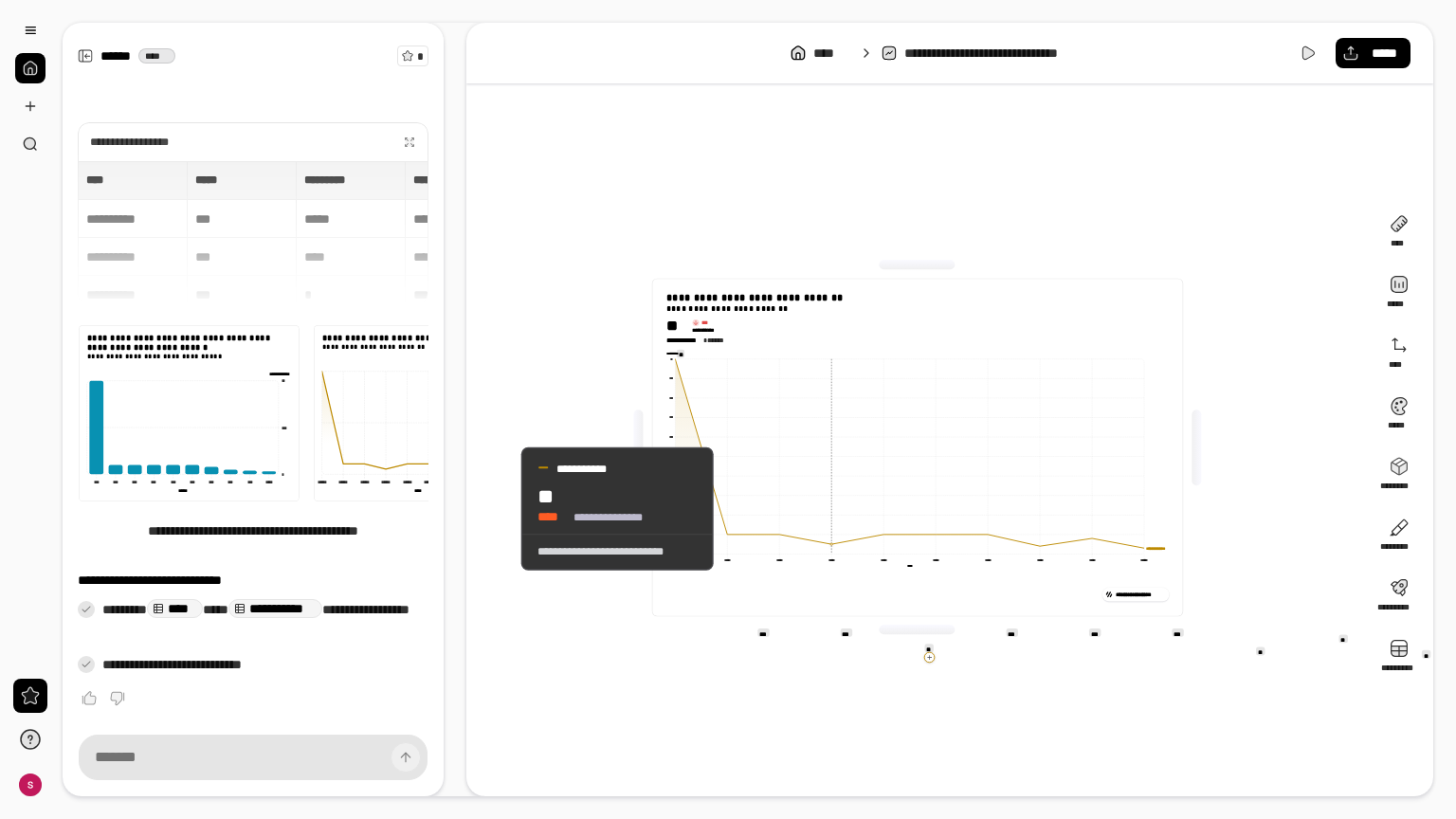 drag, startPoint x: 216, startPoint y: 637, endPoint x: 500, endPoint y: 508, distance: 311.92467 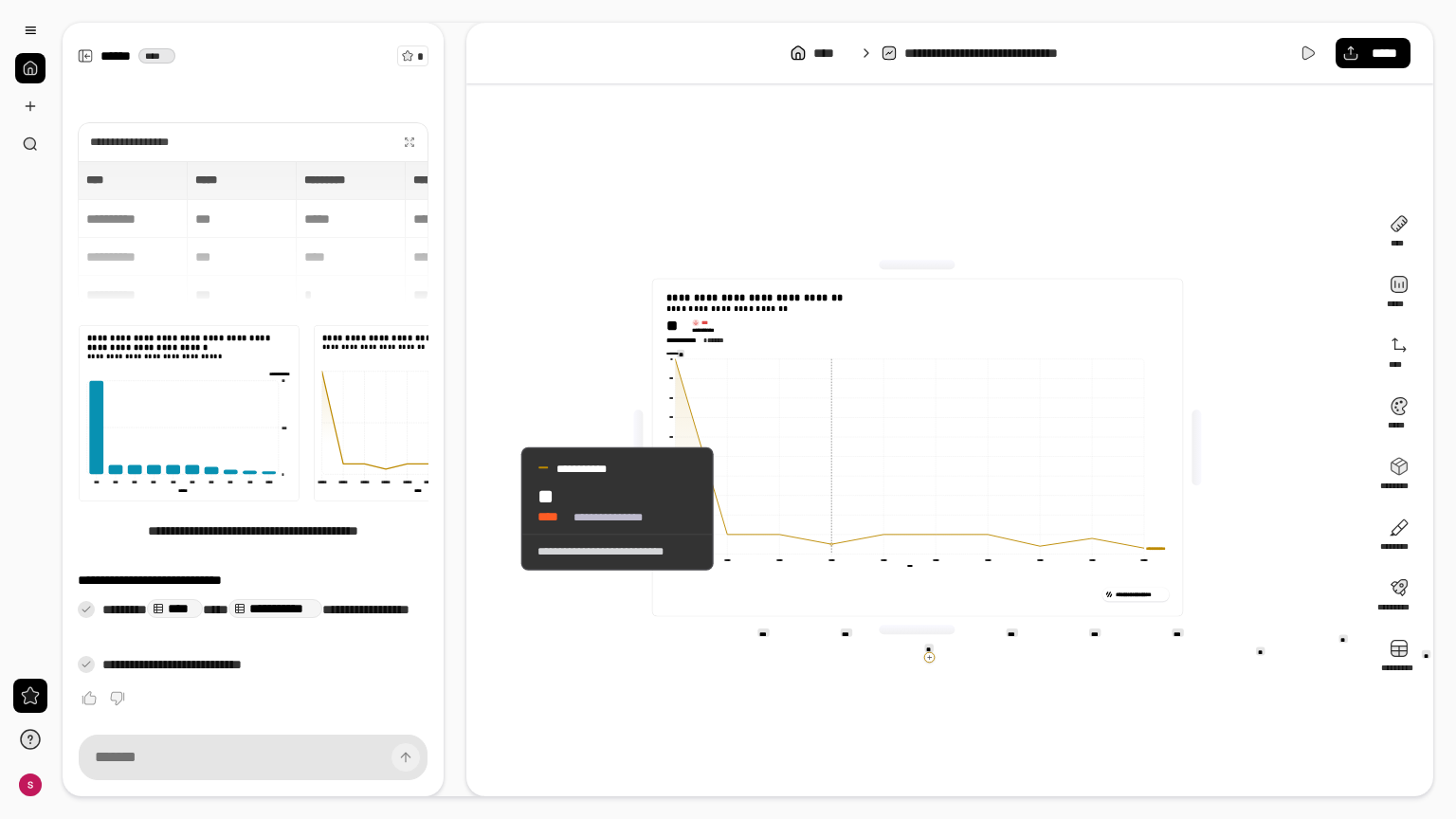 click 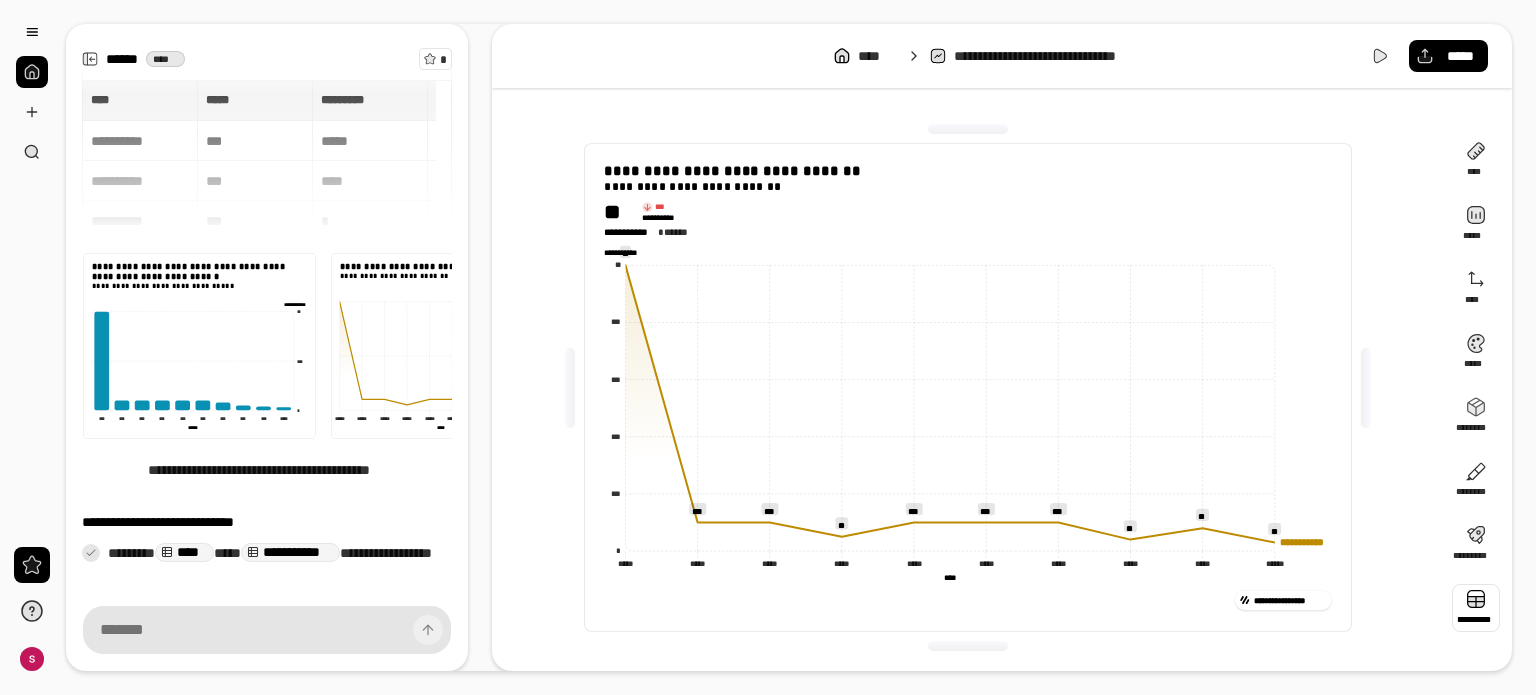 click at bounding box center [1476, 608] 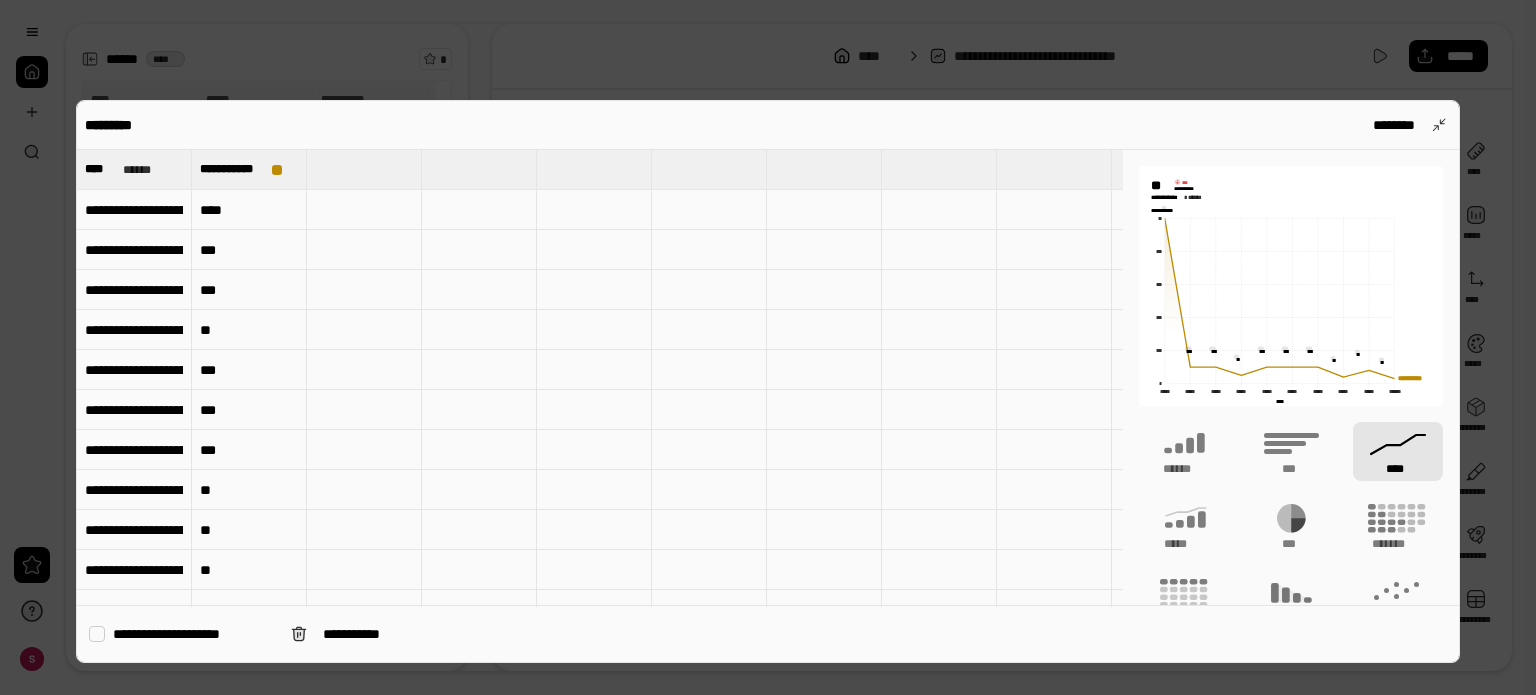 click on "**********" at bounding box center (134, 210) 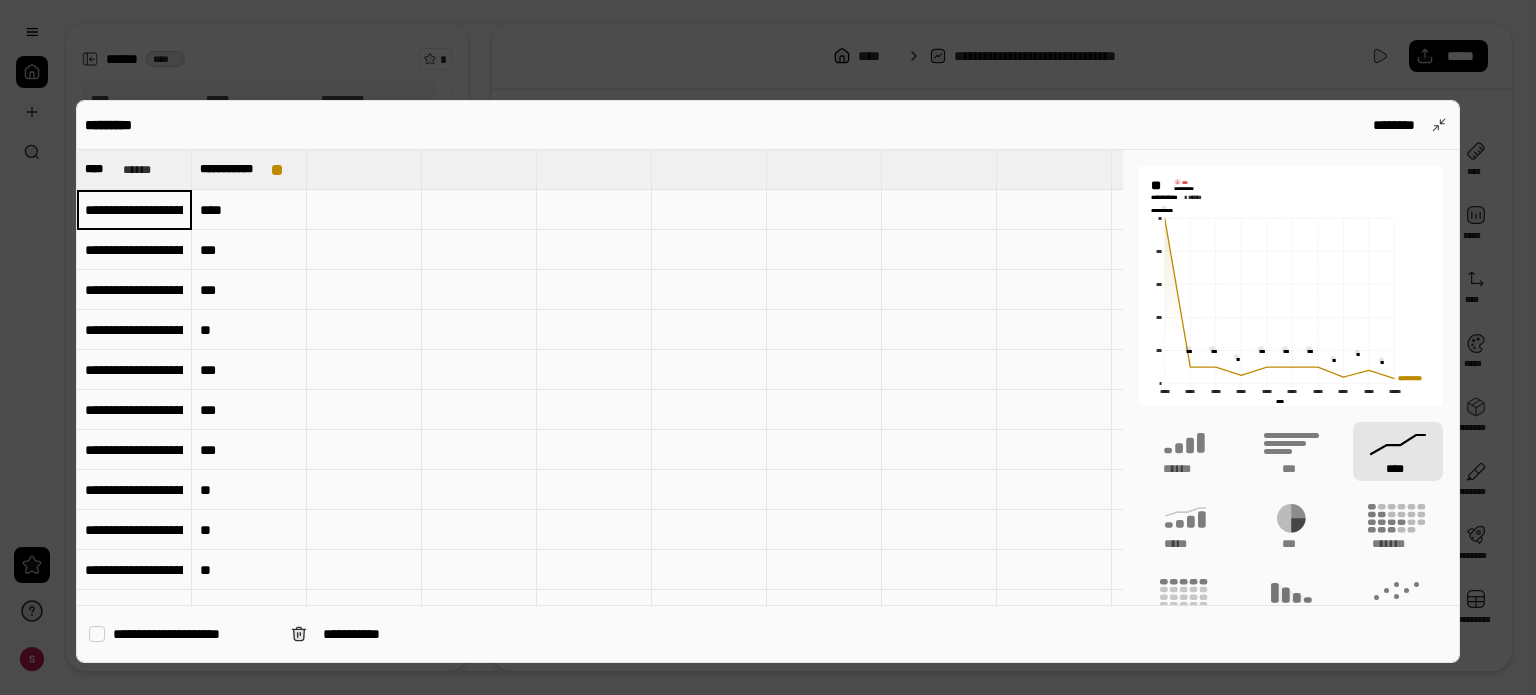 click on "**********" at bounding box center (134, 210) 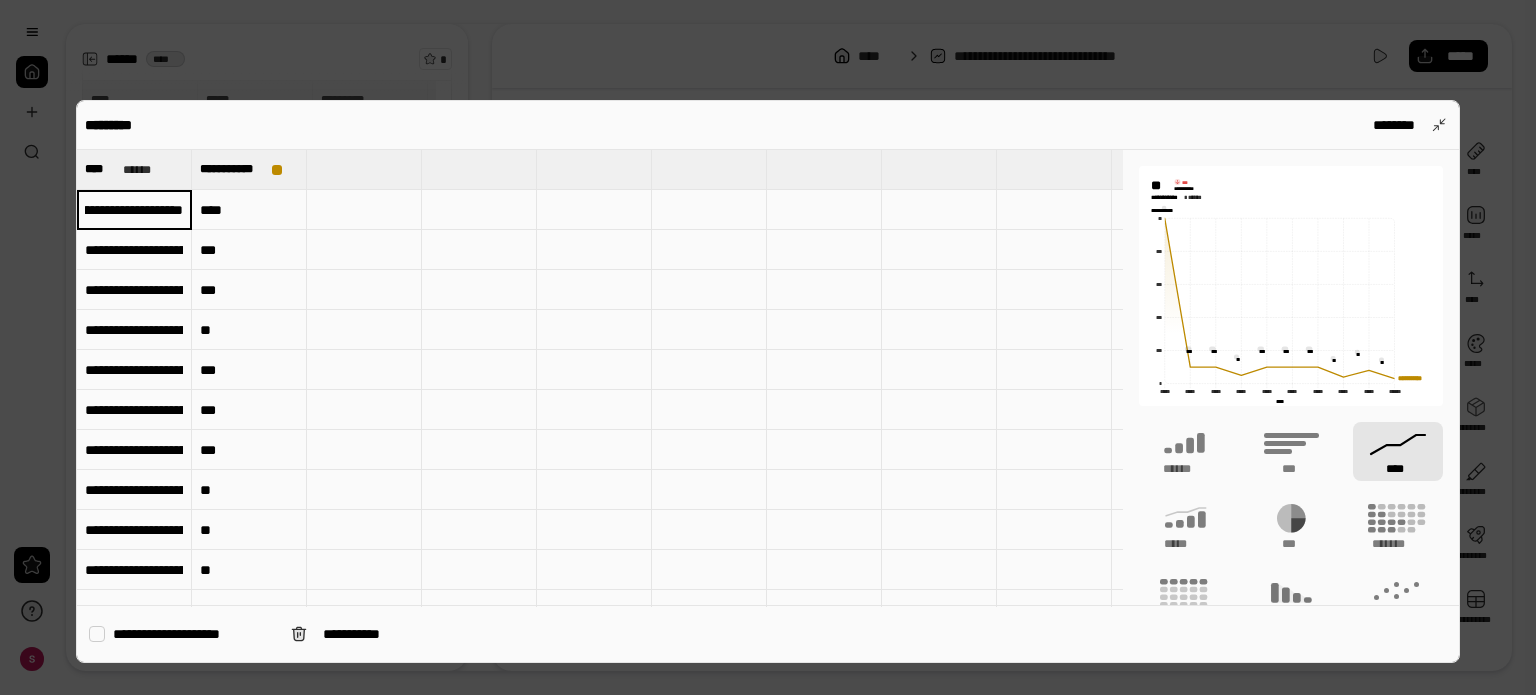 click on "**********" at bounding box center [134, 209] 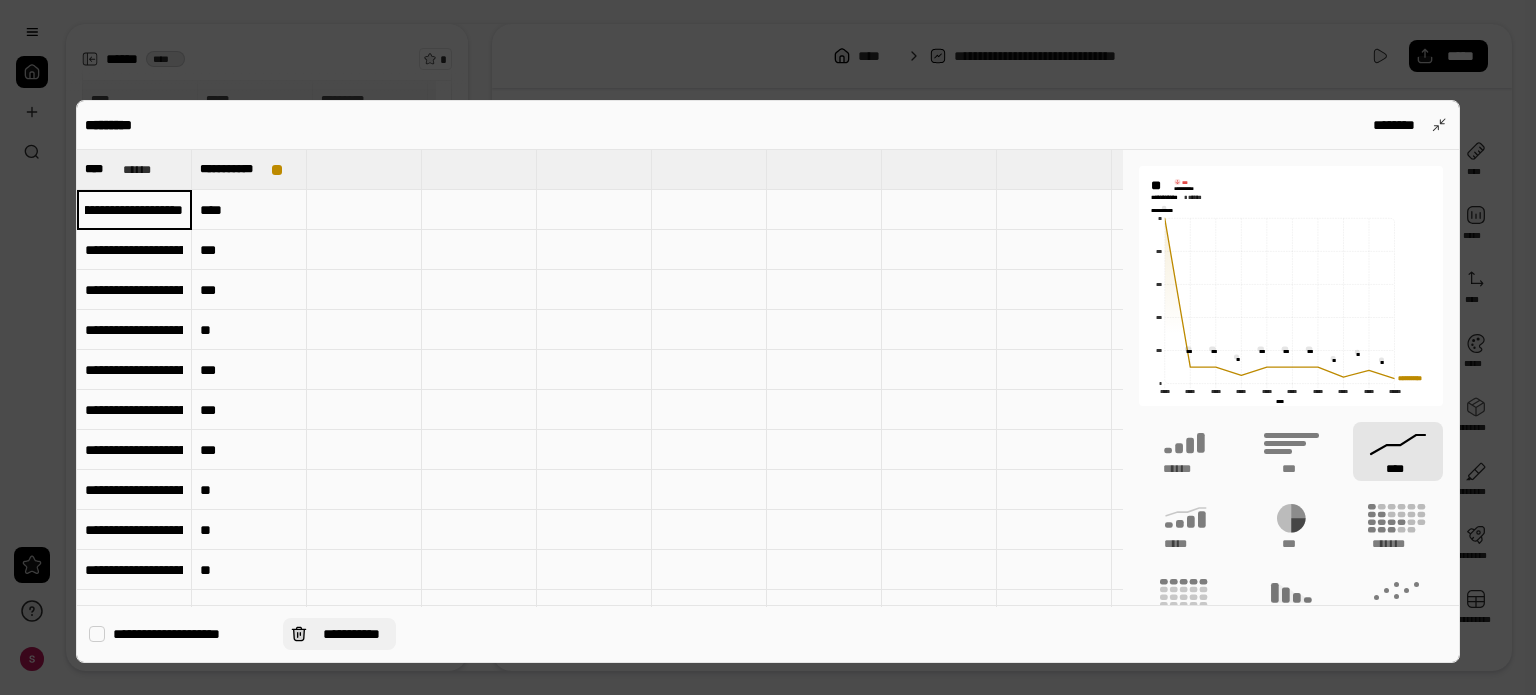 scroll, scrollTop: 0, scrollLeft: 0, axis: both 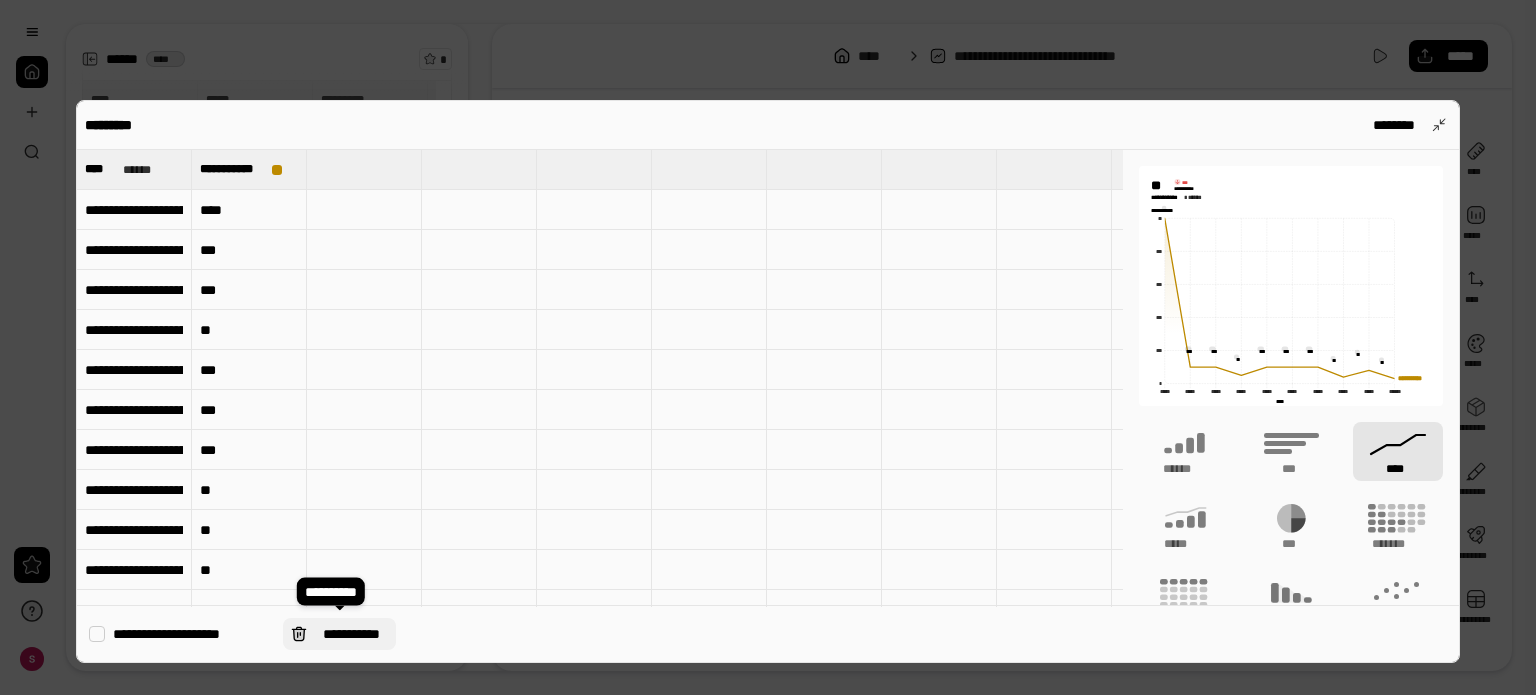click on "**********" at bounding box center (351, 634) 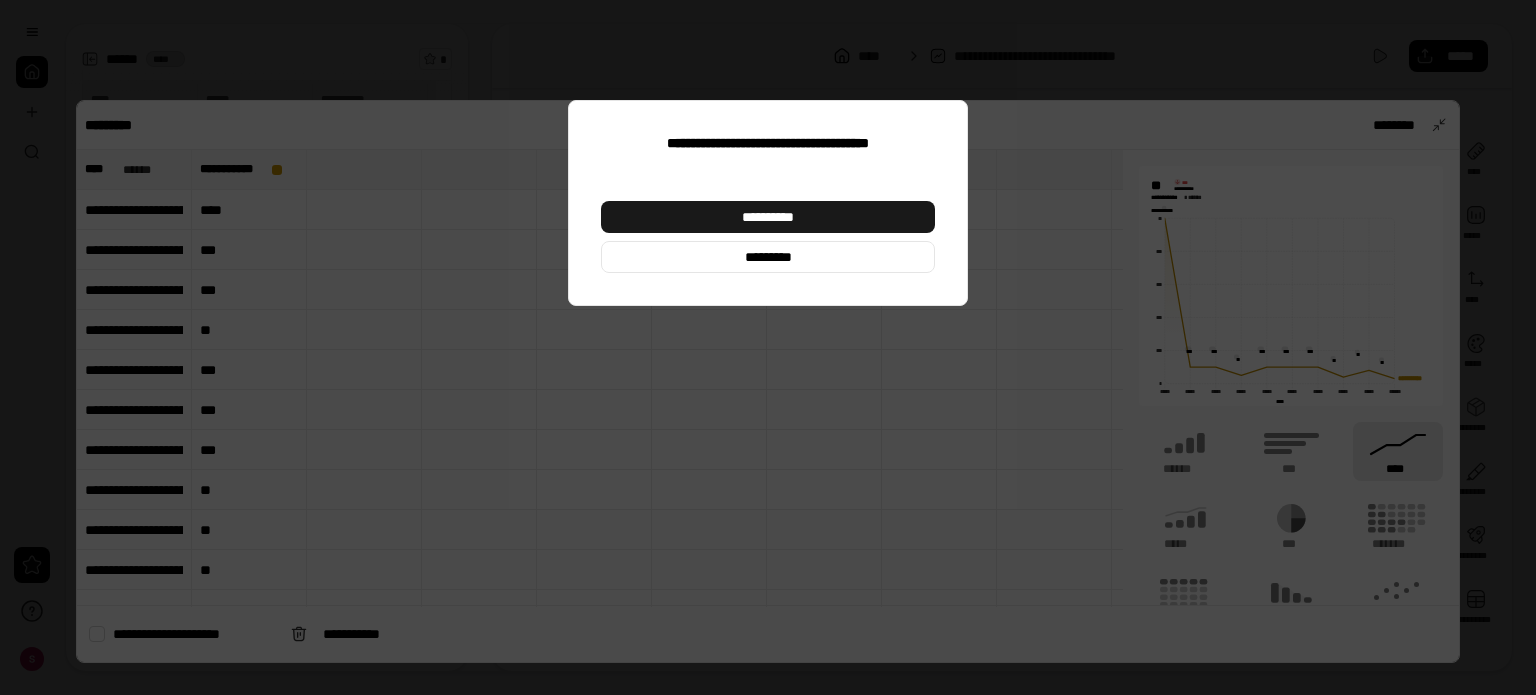 click on "**********" at bounding box center (768, 217) 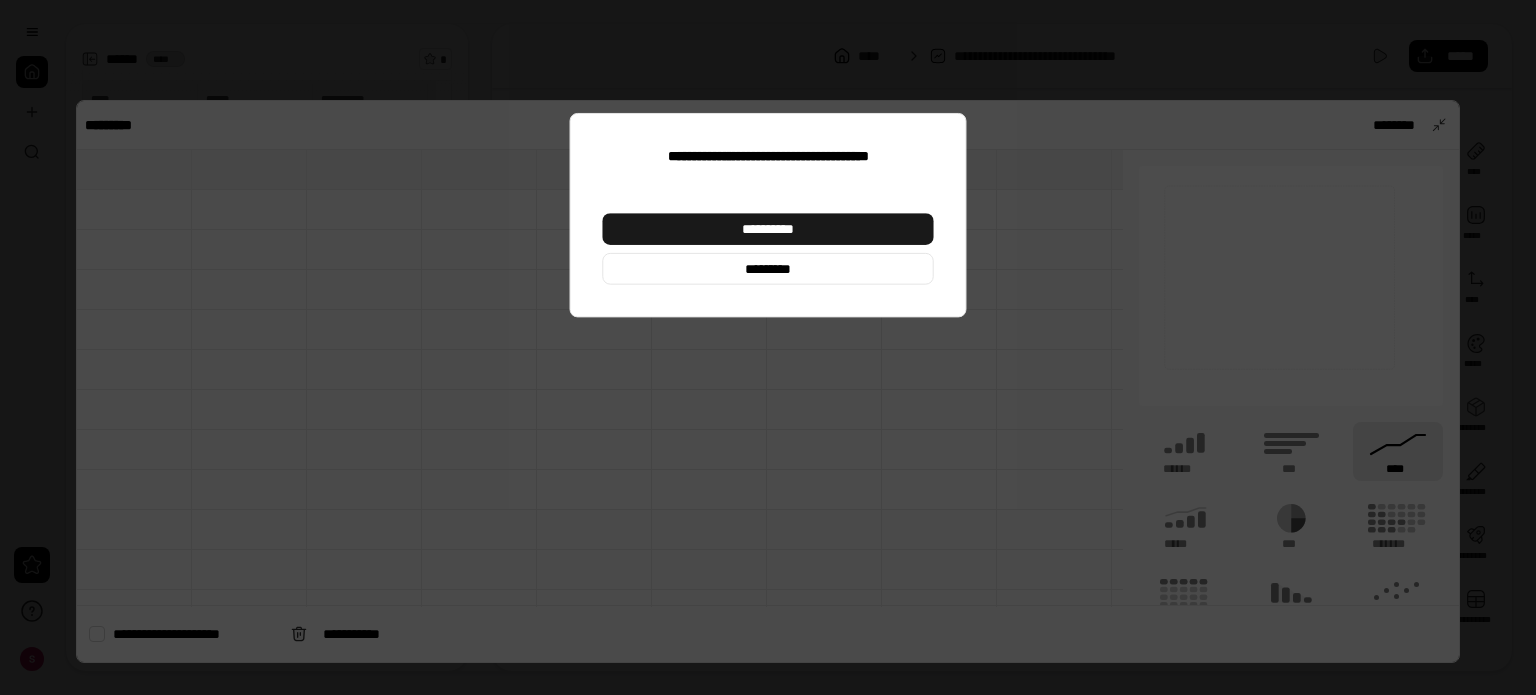 type 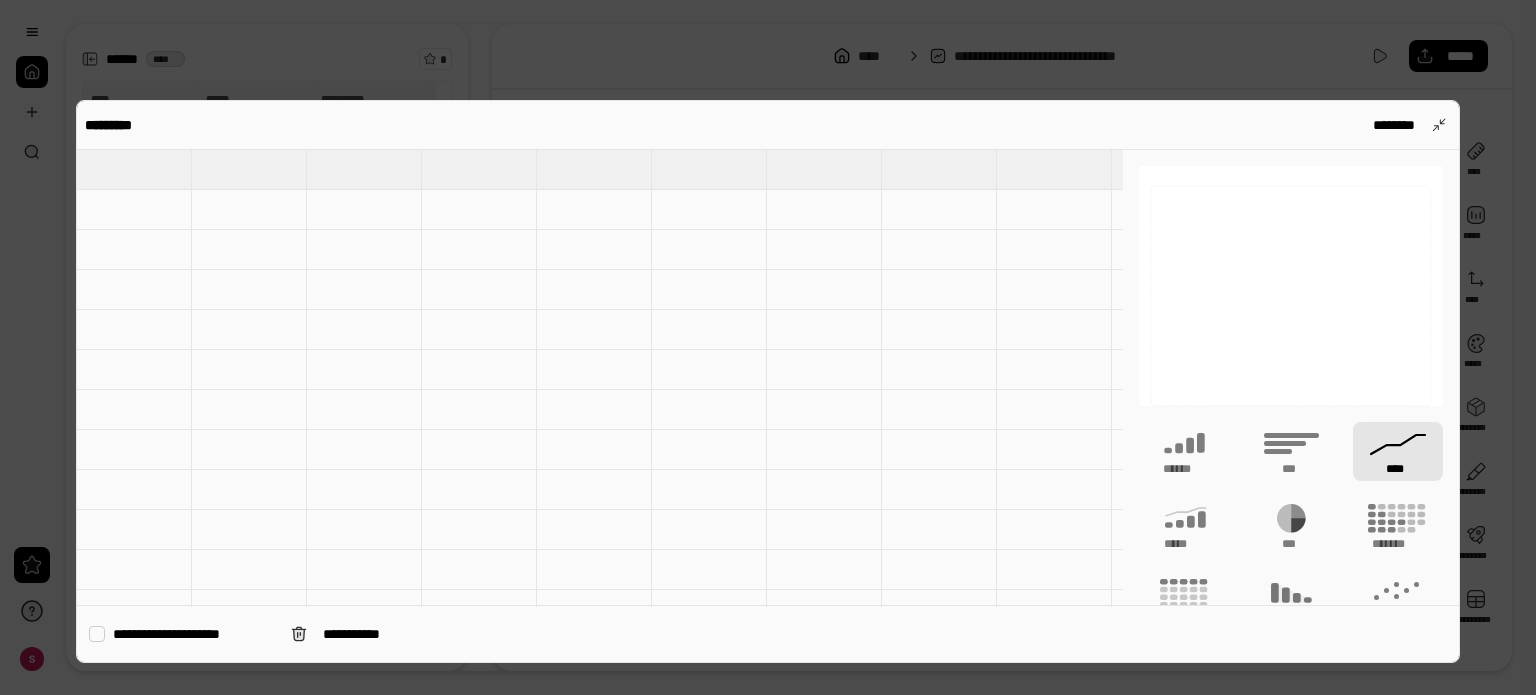 click at bounding box center [768, 347] 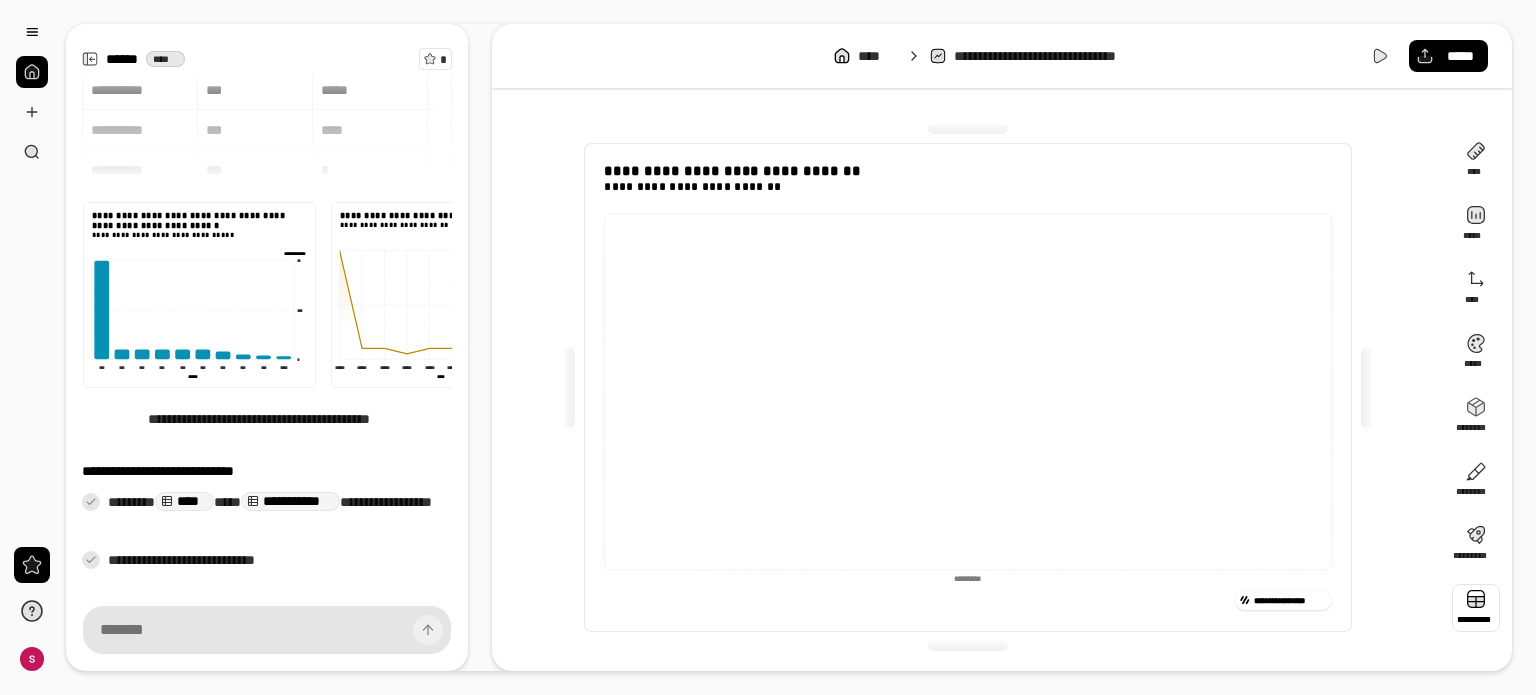 scroll, scrollTop: 79, scrollLeft: 0, axis: vertical 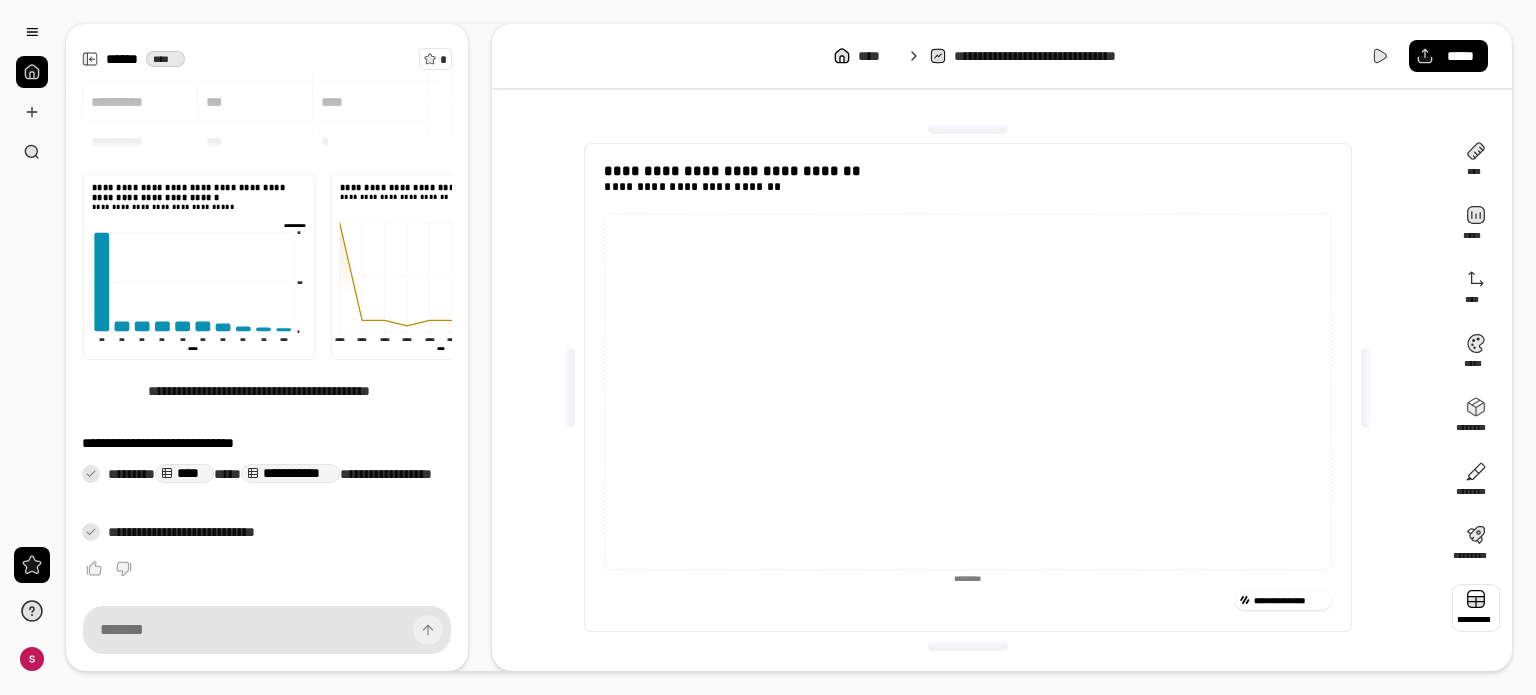 click at bounding box center [1476, 608] 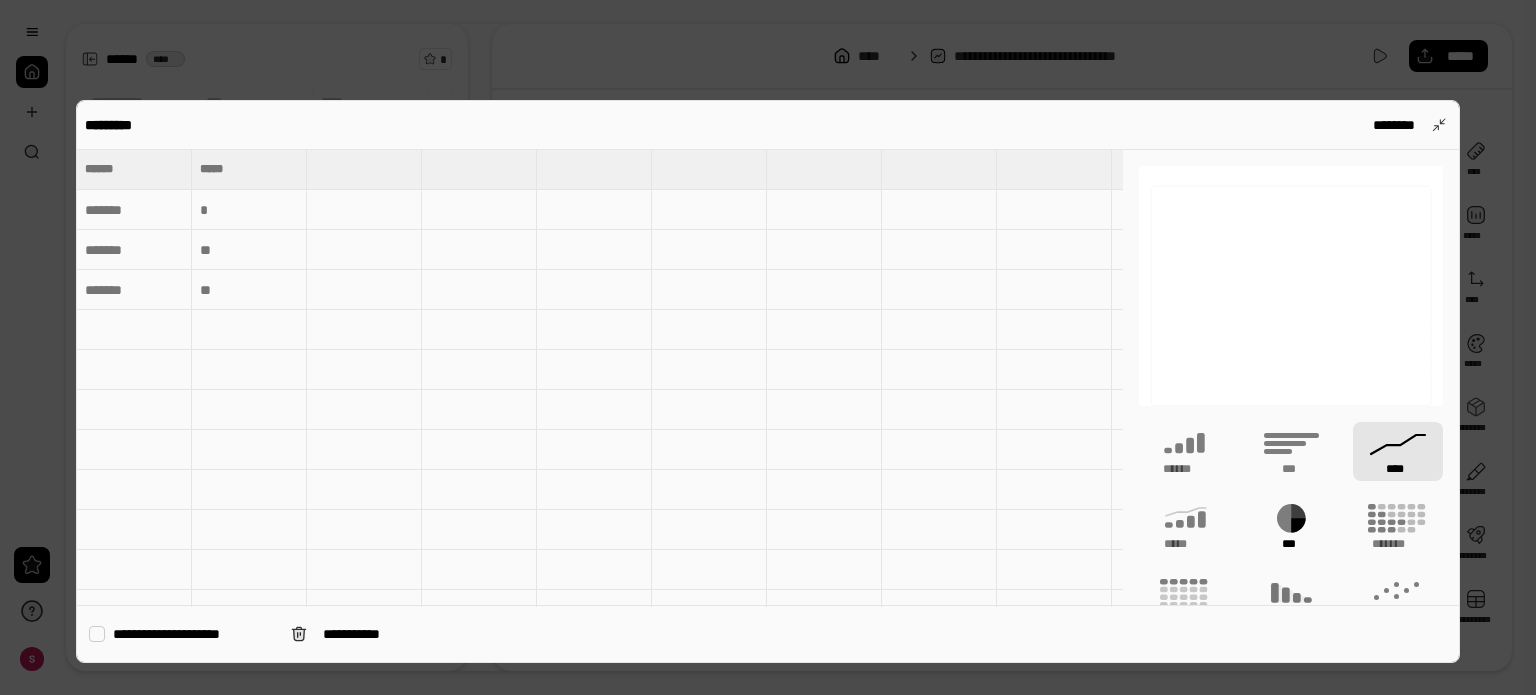 click 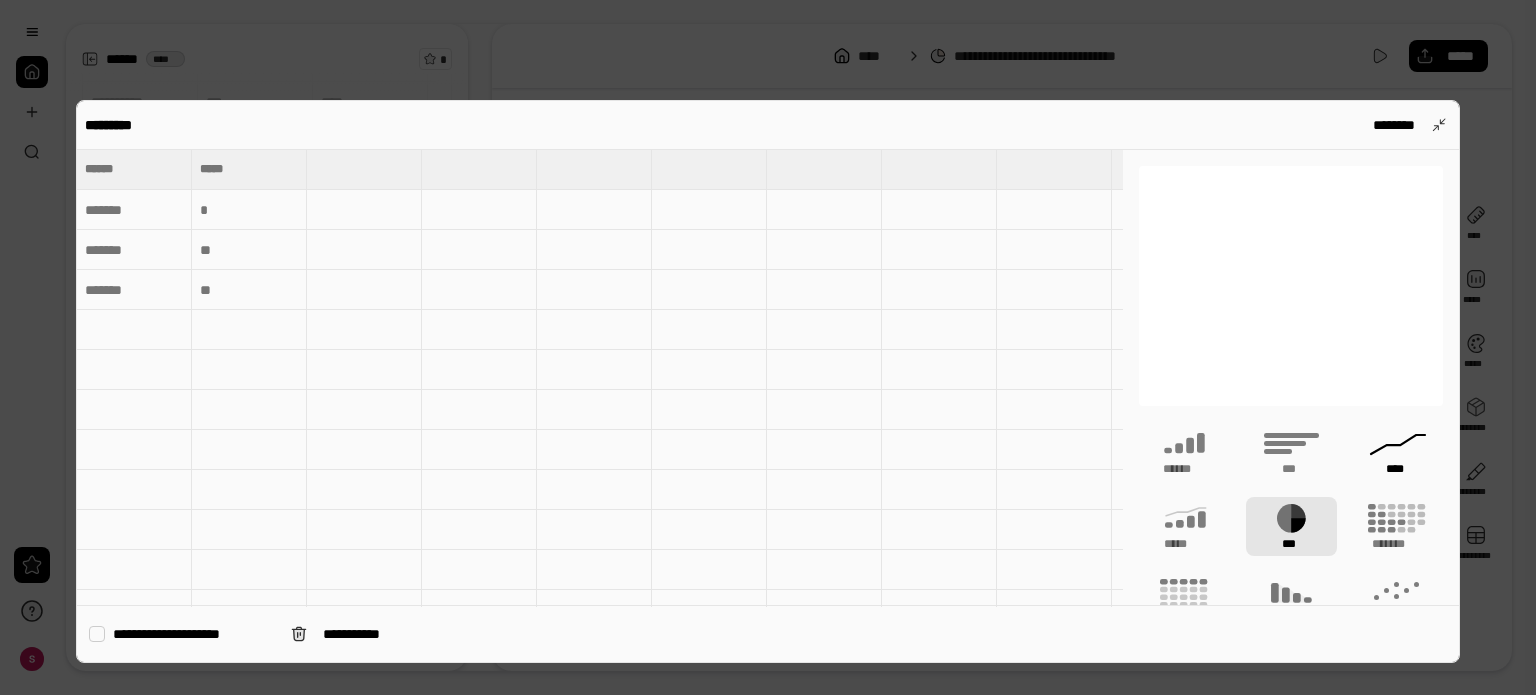 click on "****" at bounding box center (1398, 469) 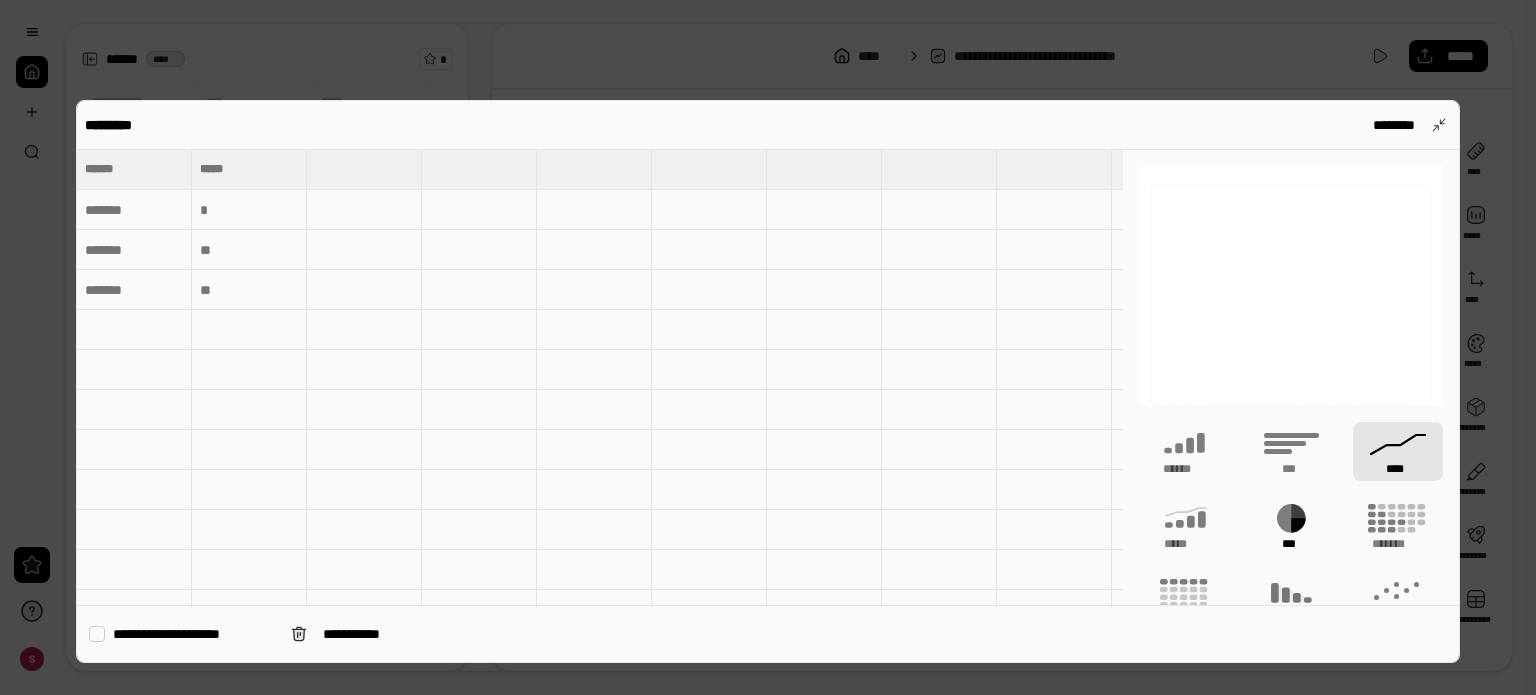 click 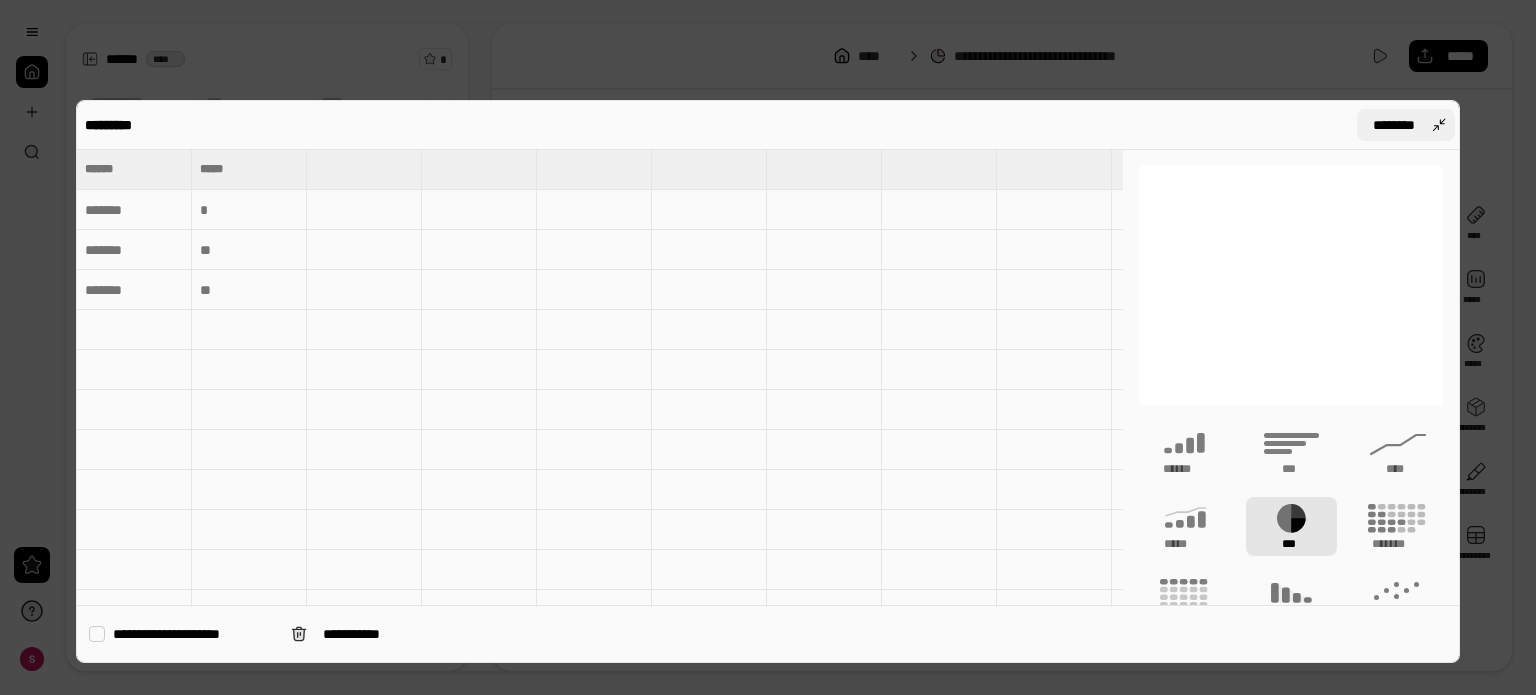 click on "********" at bounding box center [1406, 125] 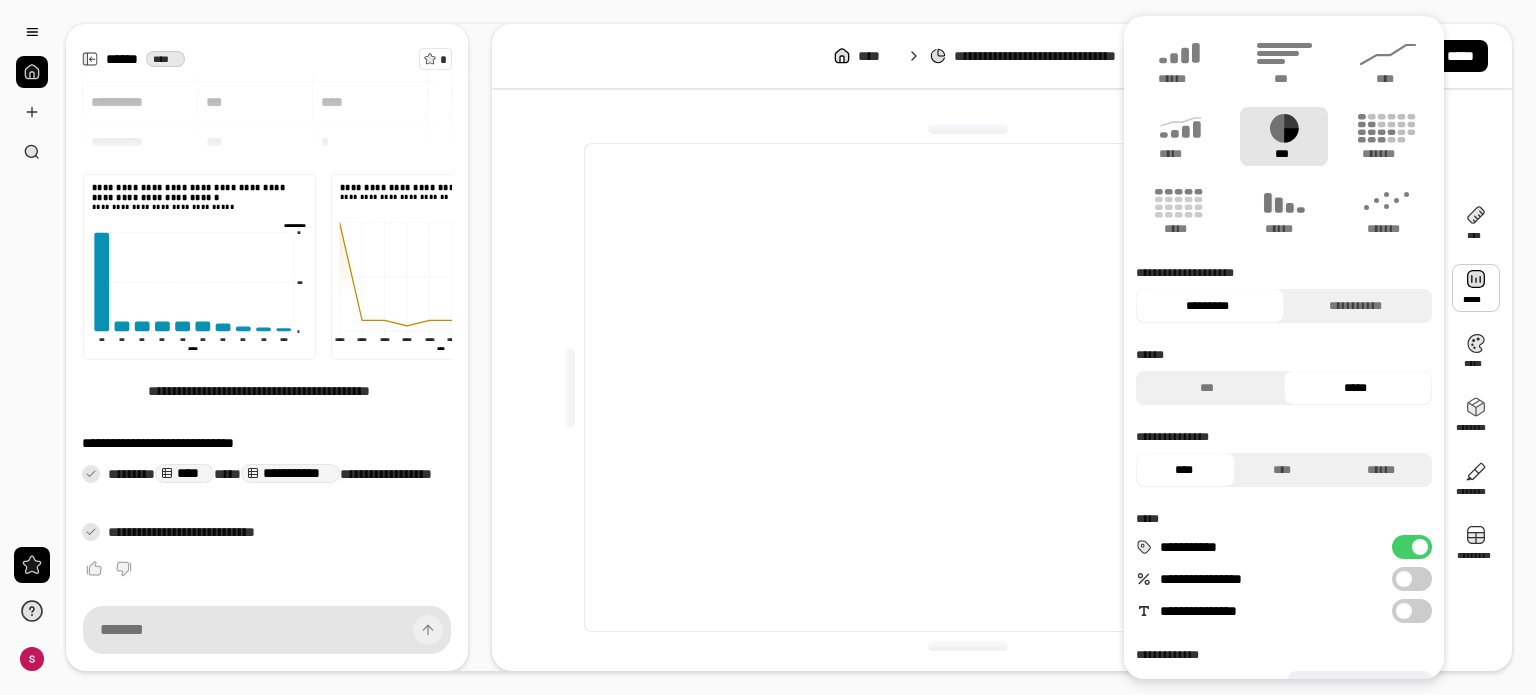 click on "***" at bounding box center (1284, 136) 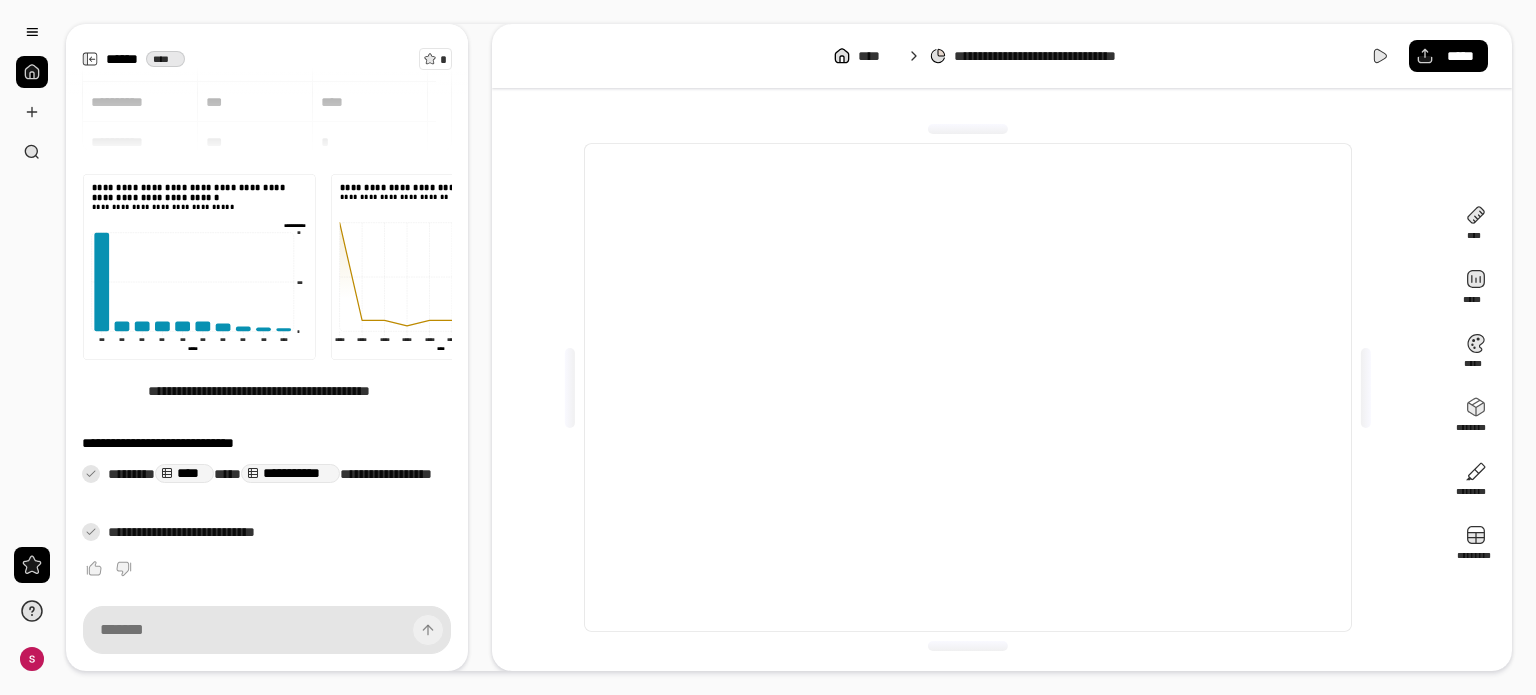 click at bounding box center (967, 387) 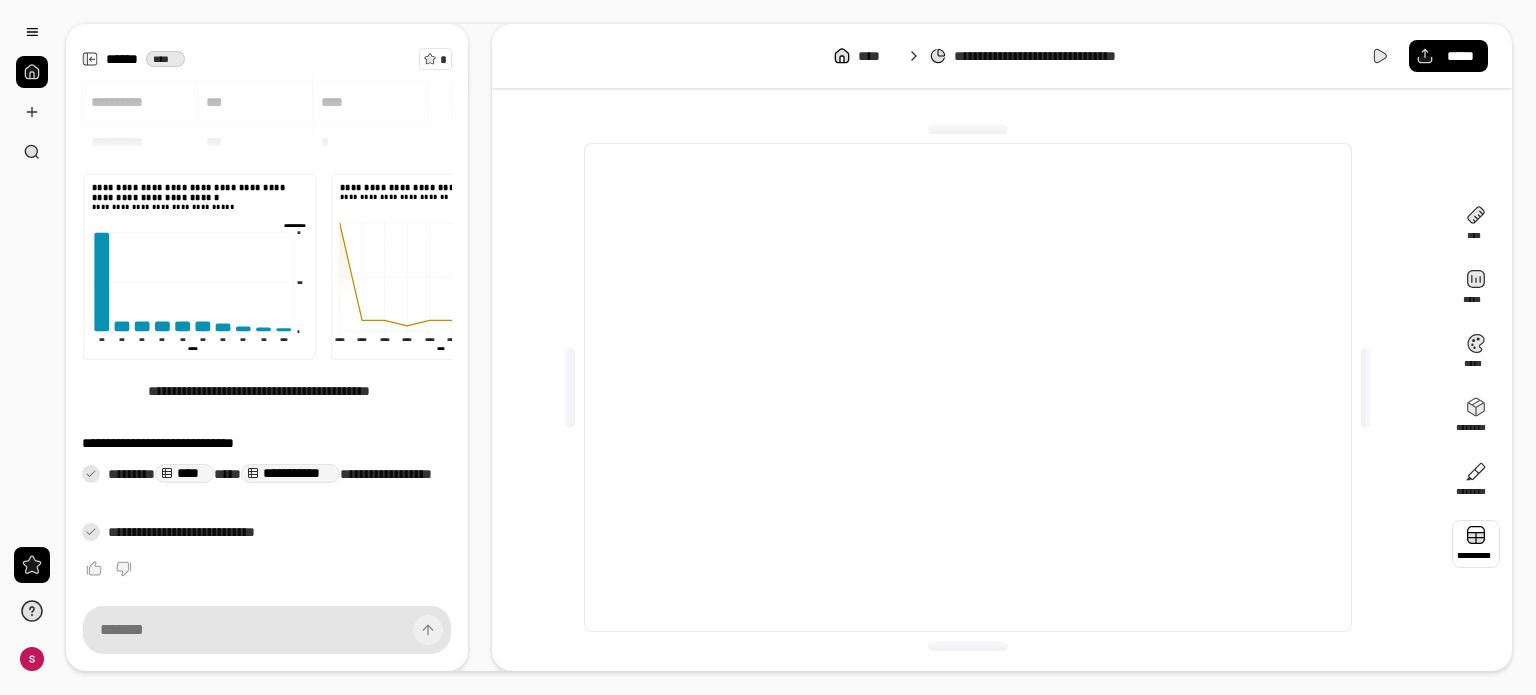 click at bounding box center [1476, 544] 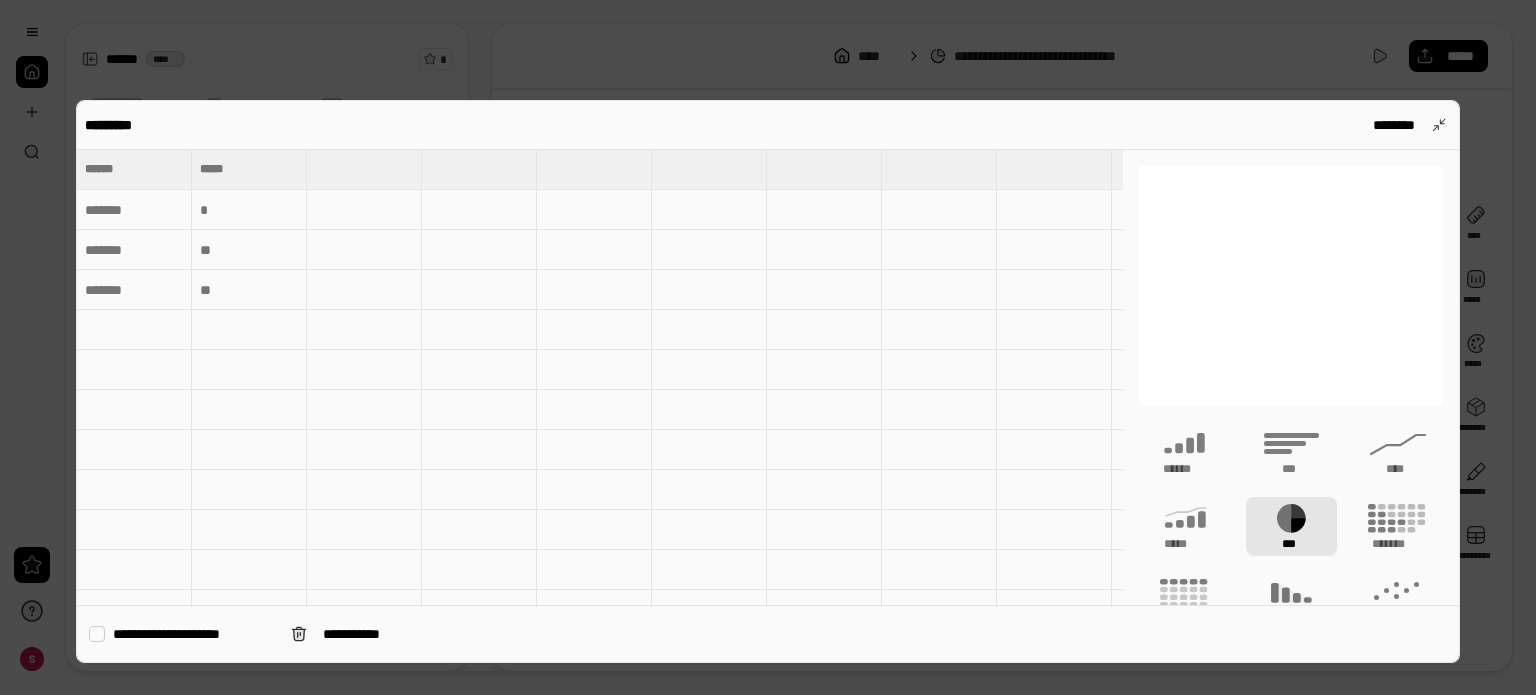 click on "**********" at bounding box center (194, 634) 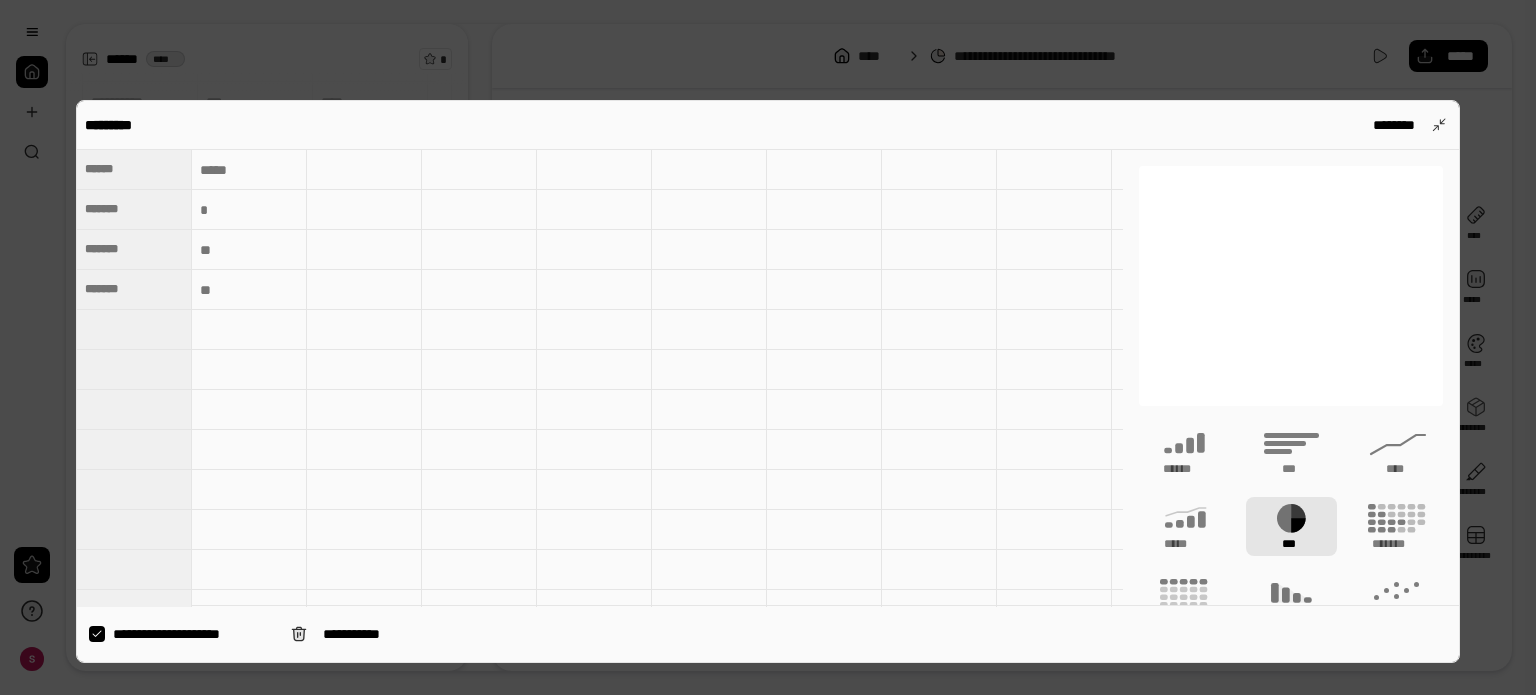 click on "**********" at bounding box center [194, 634] 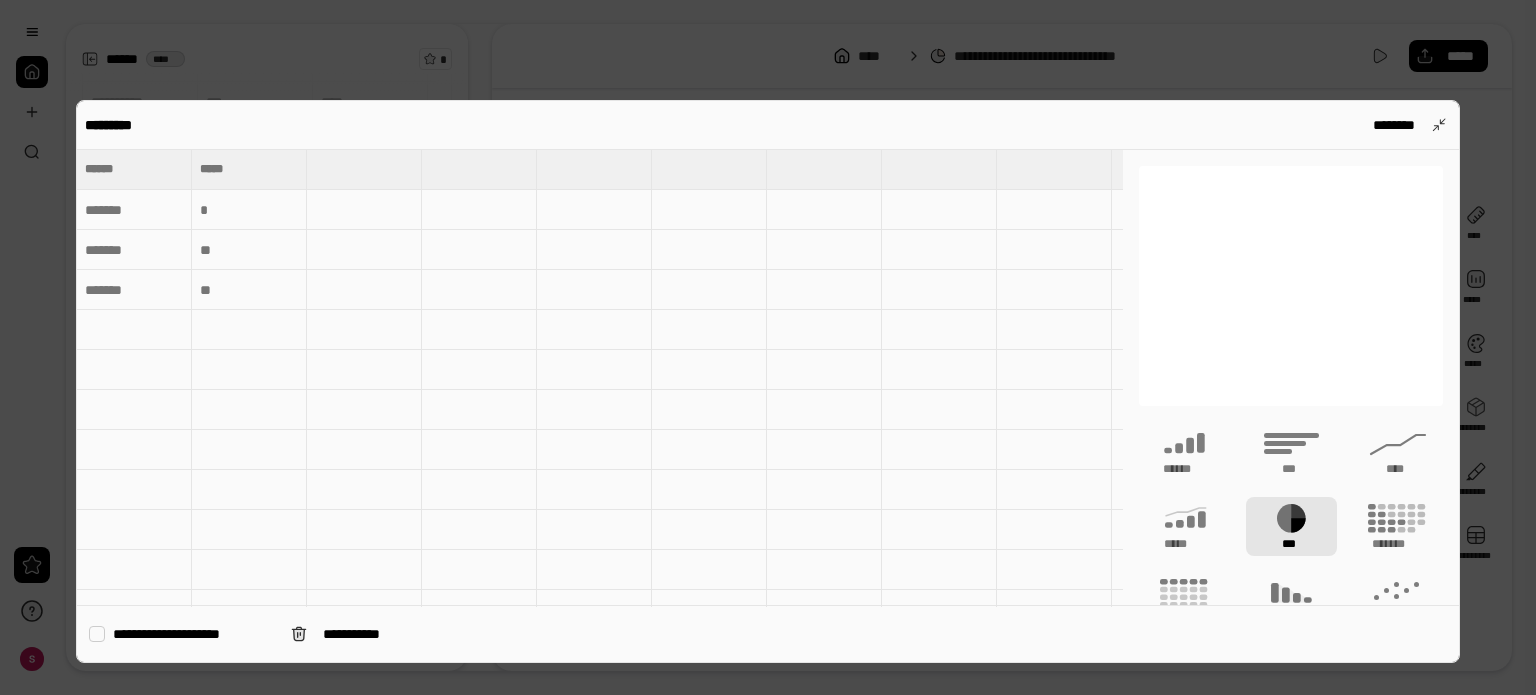 click on "**********" at bounding box center (194, 634) 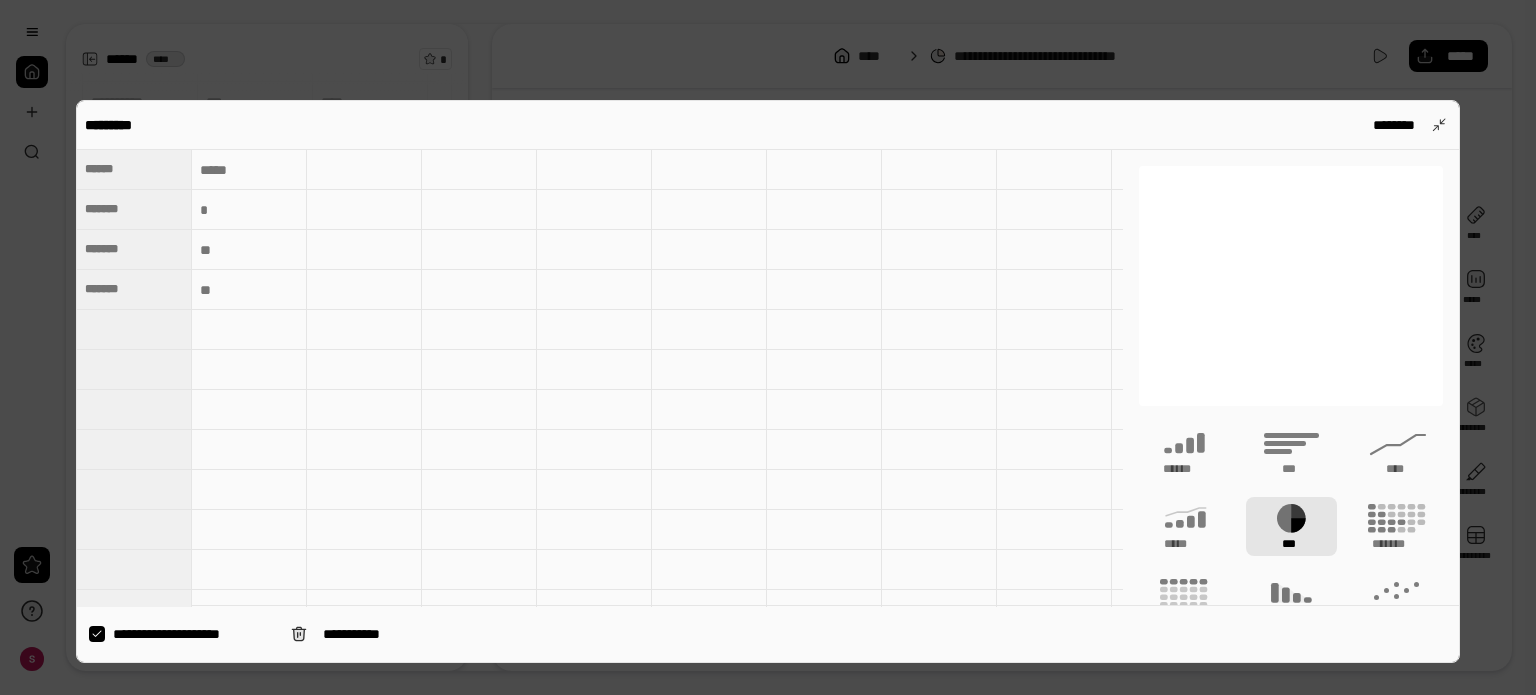 click on "**********" at bounding box center [194, 634] 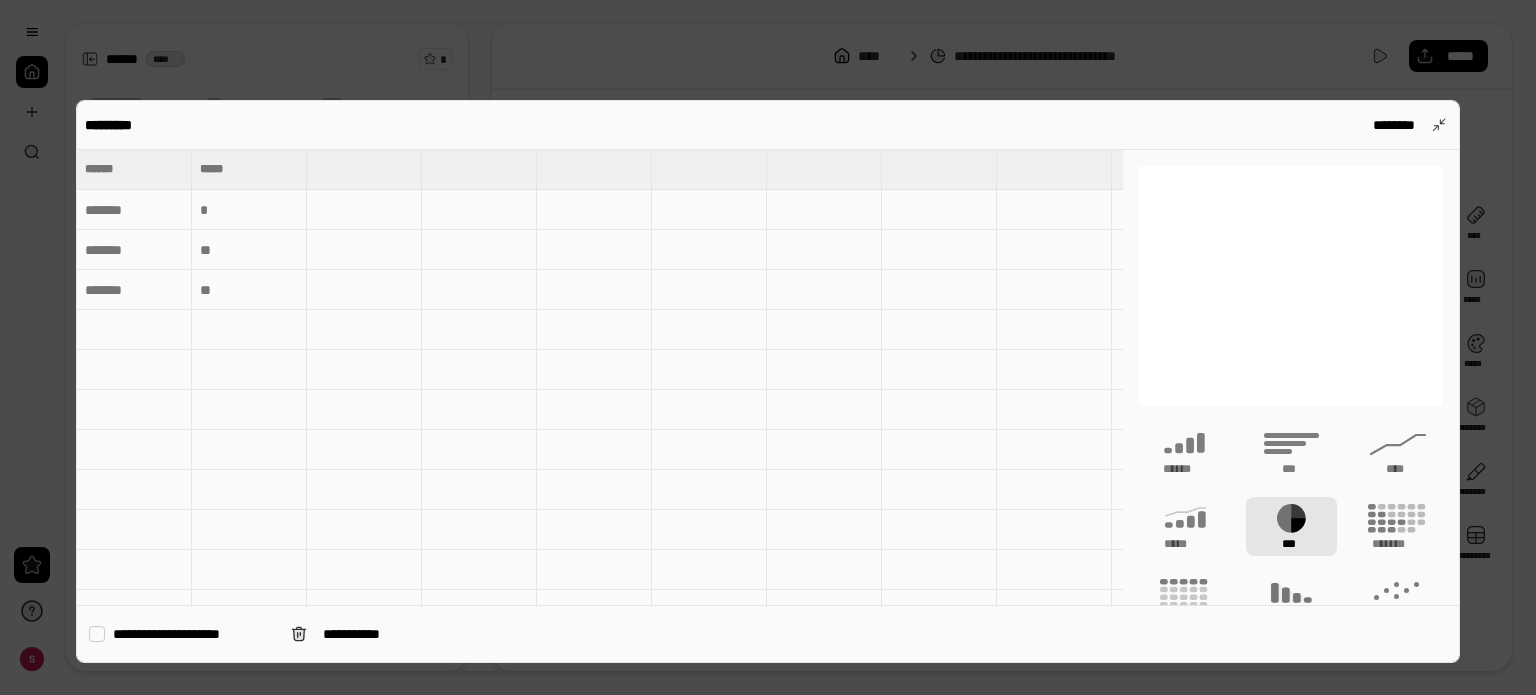 click on "**********" at bounding box center [194, 634] 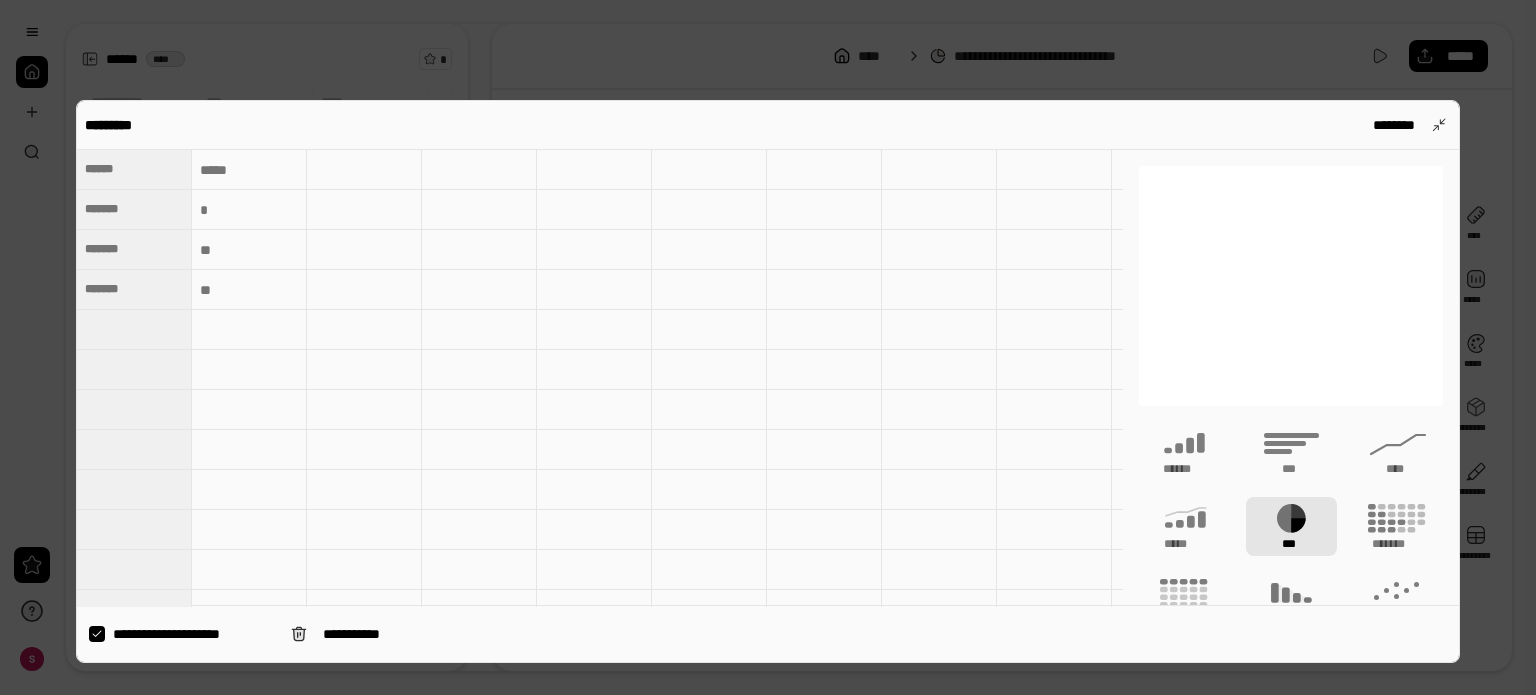 click at bounding box center (134, 209) 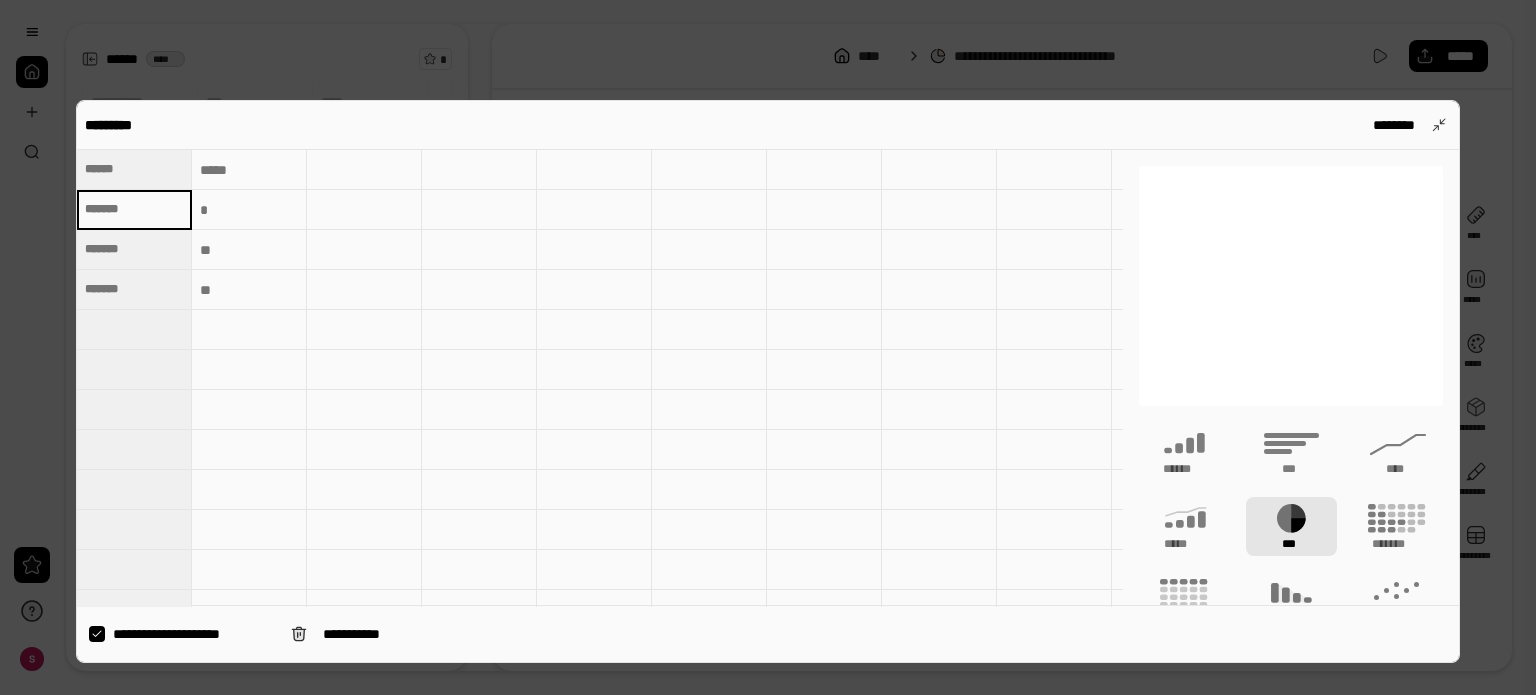 click at bounding box center (134, 209) 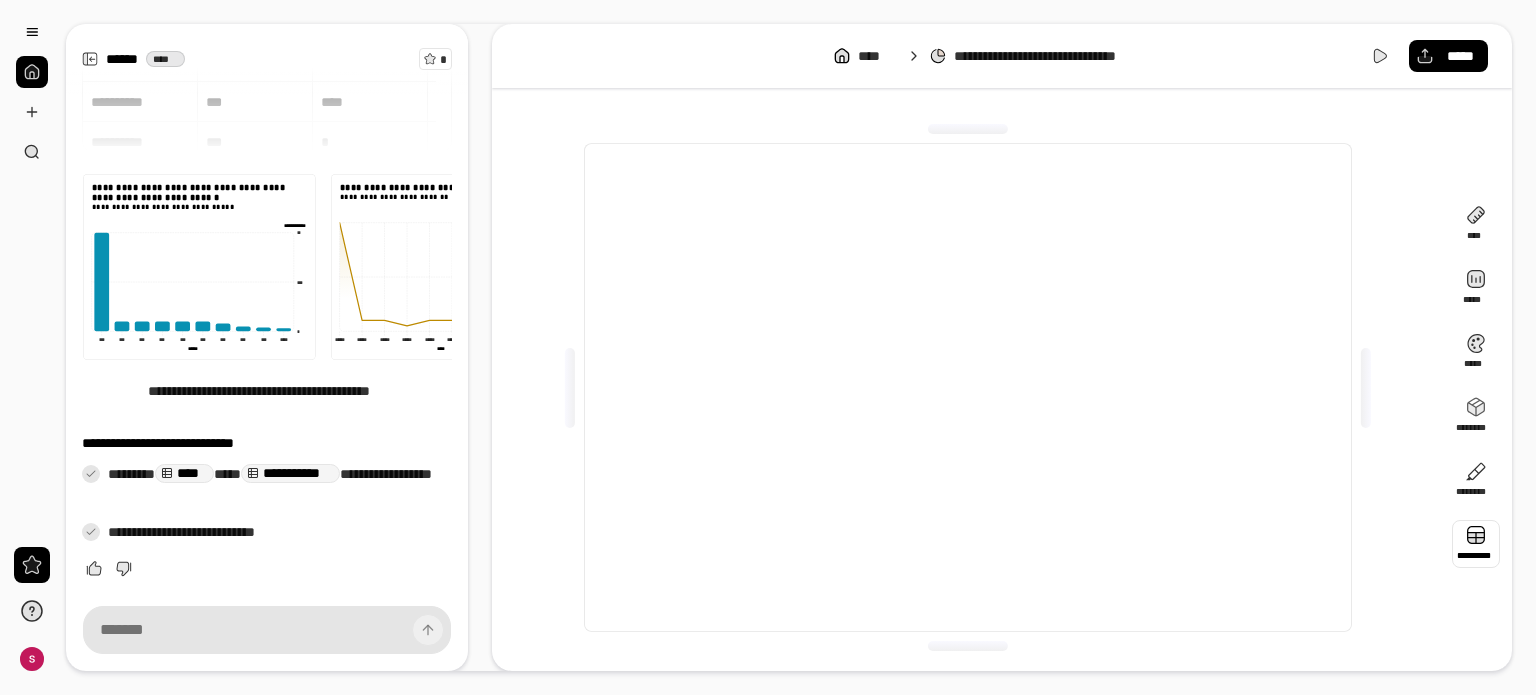 scroll, scrollTop: 0, scrollLeft: 0, axis: both 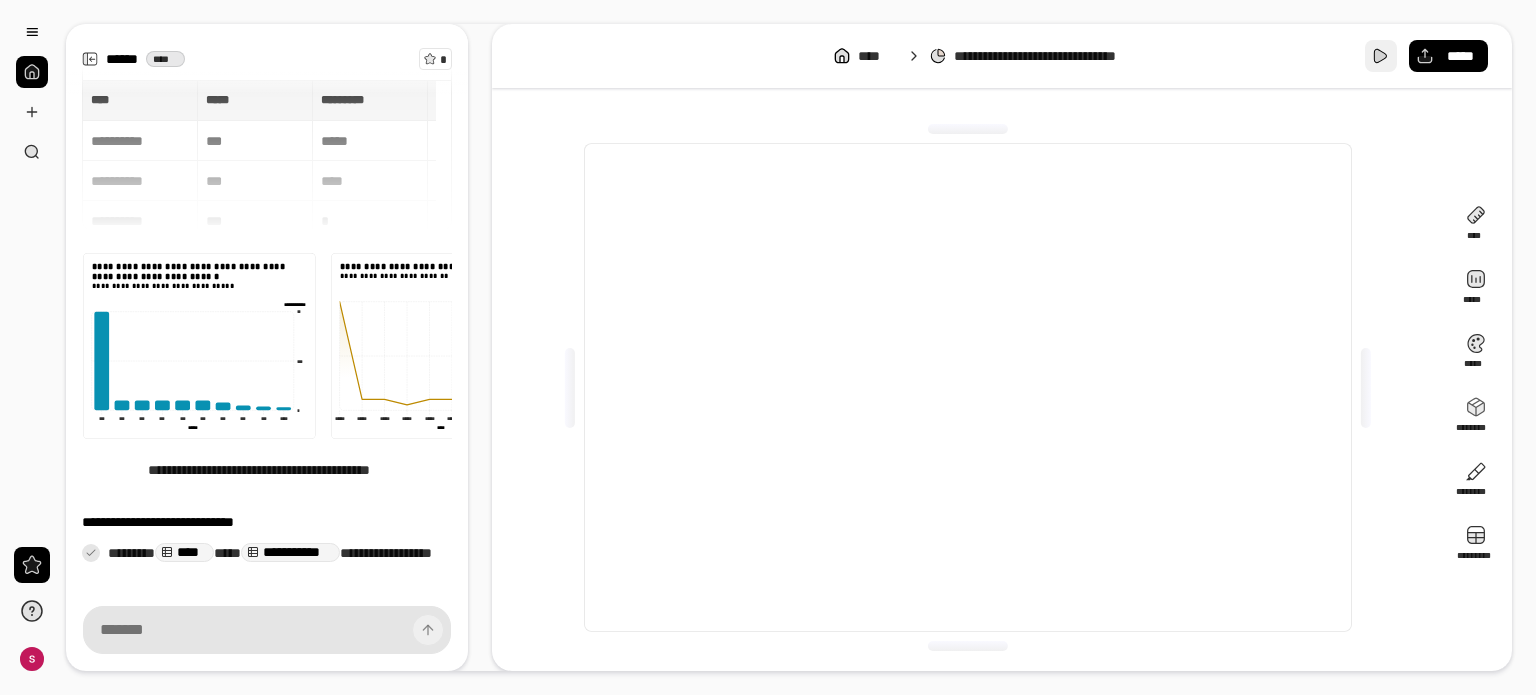 click at bounding box center (1381, 56) 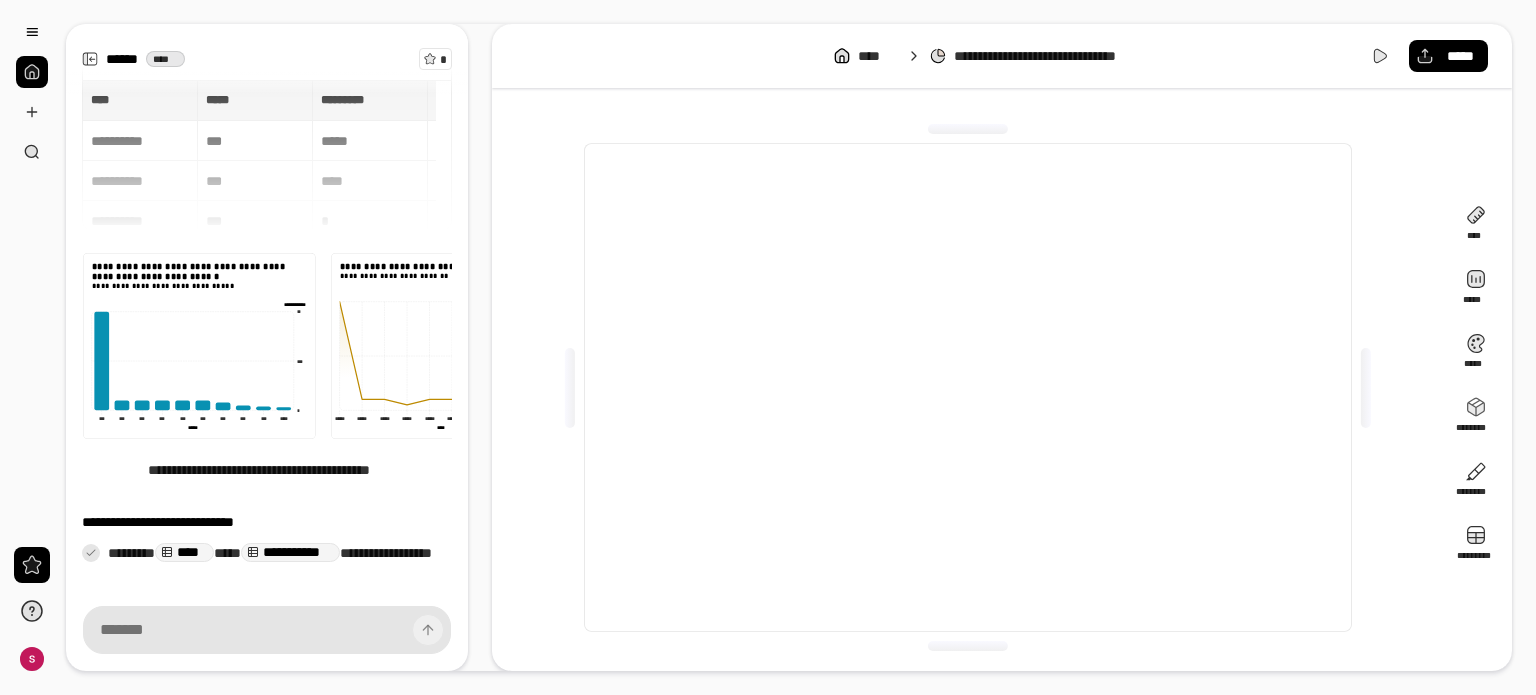 click at bounding box center [967, 387] 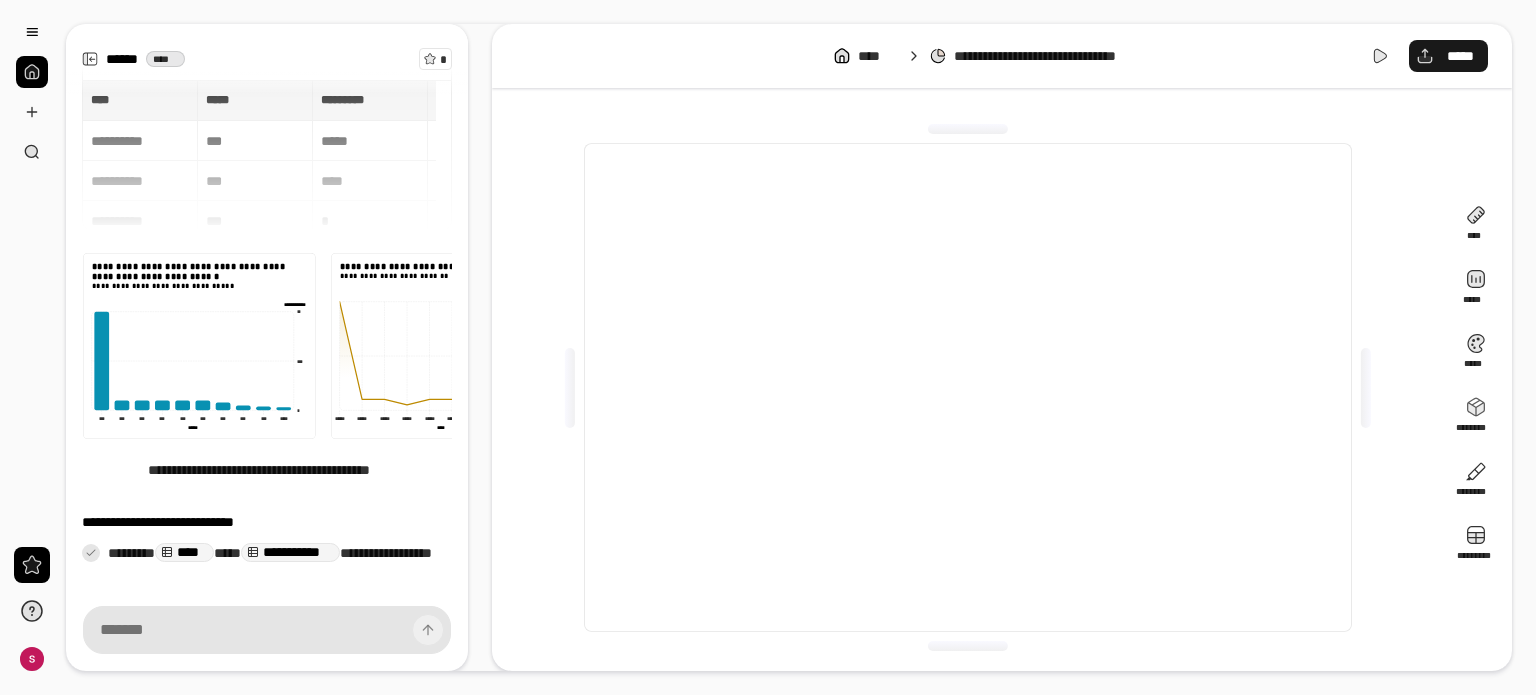 click on "*****" at bounding box center [1448, 56] 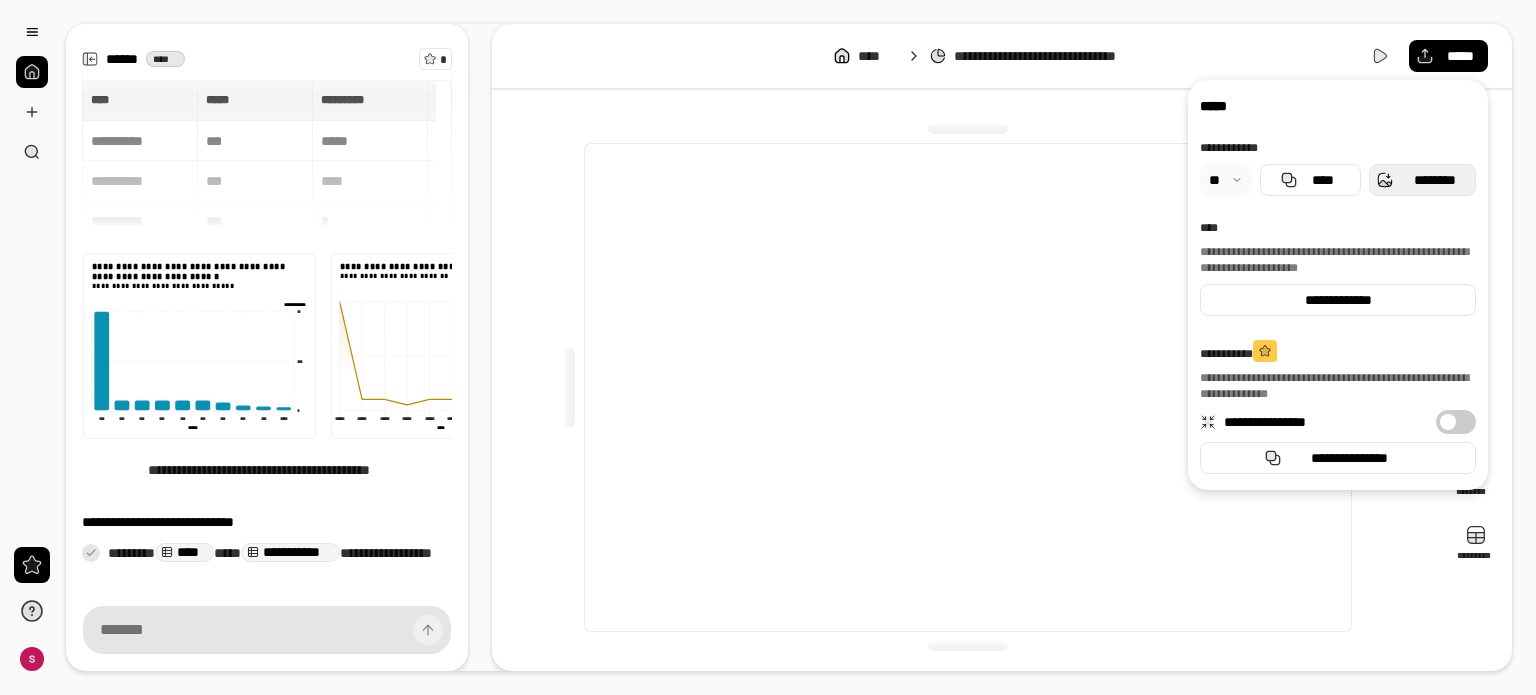 click on "********" at bounding box center (1434, 180) 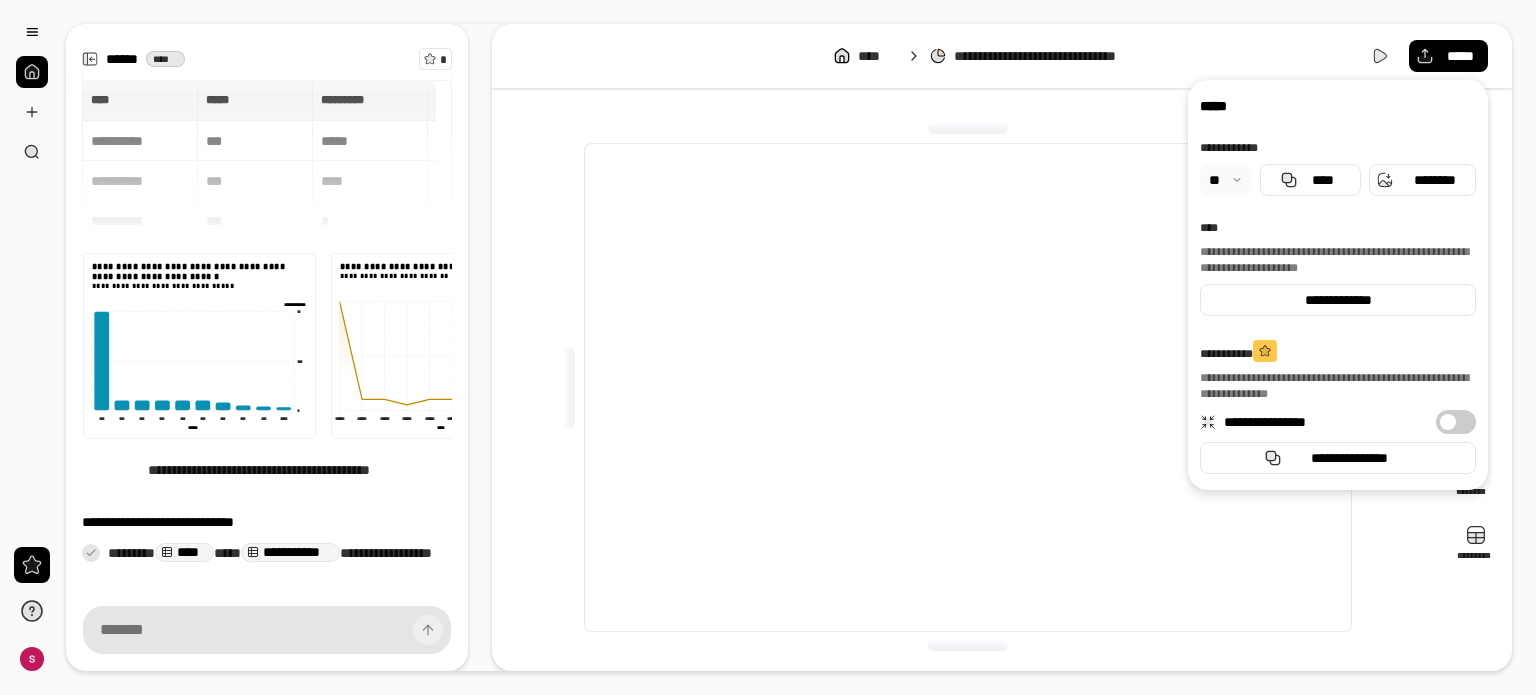 click at bounding box center [967, 387] 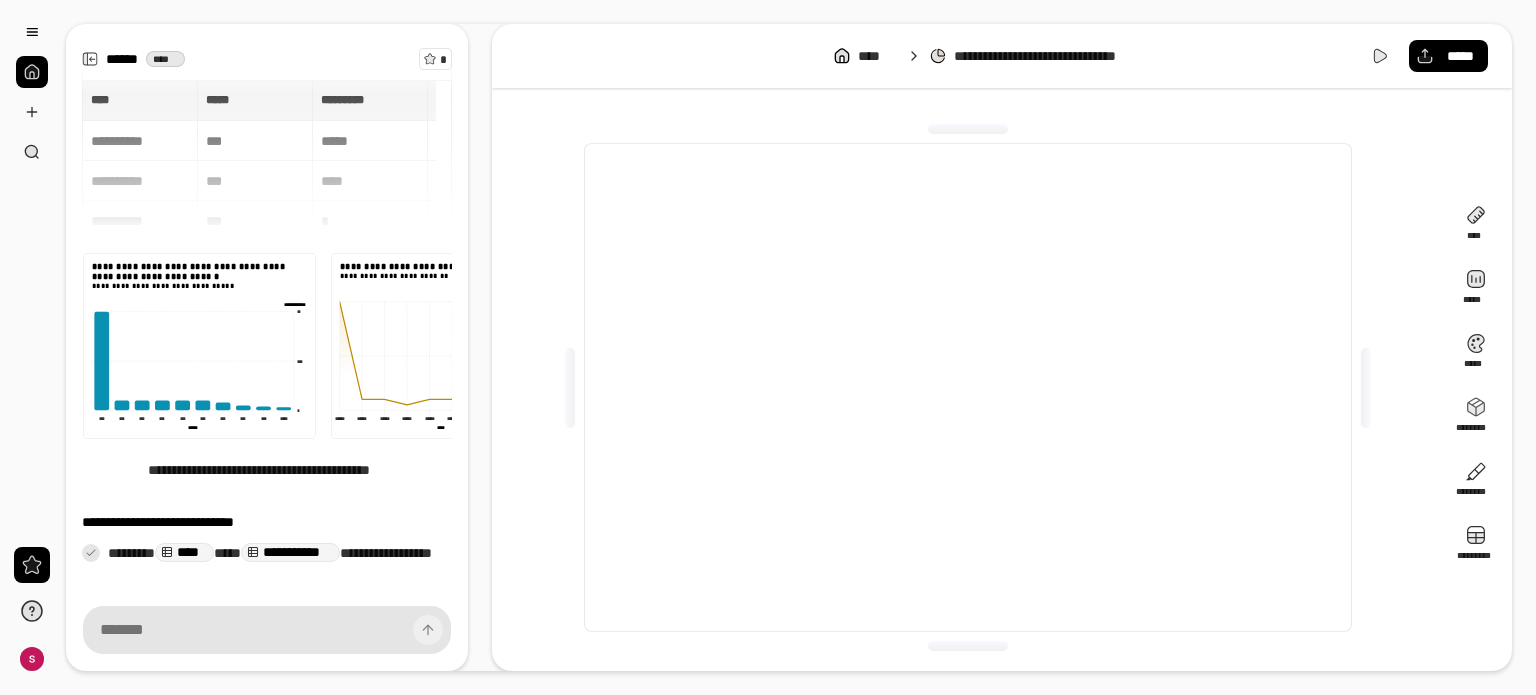 click at bounding box center [32, 72] 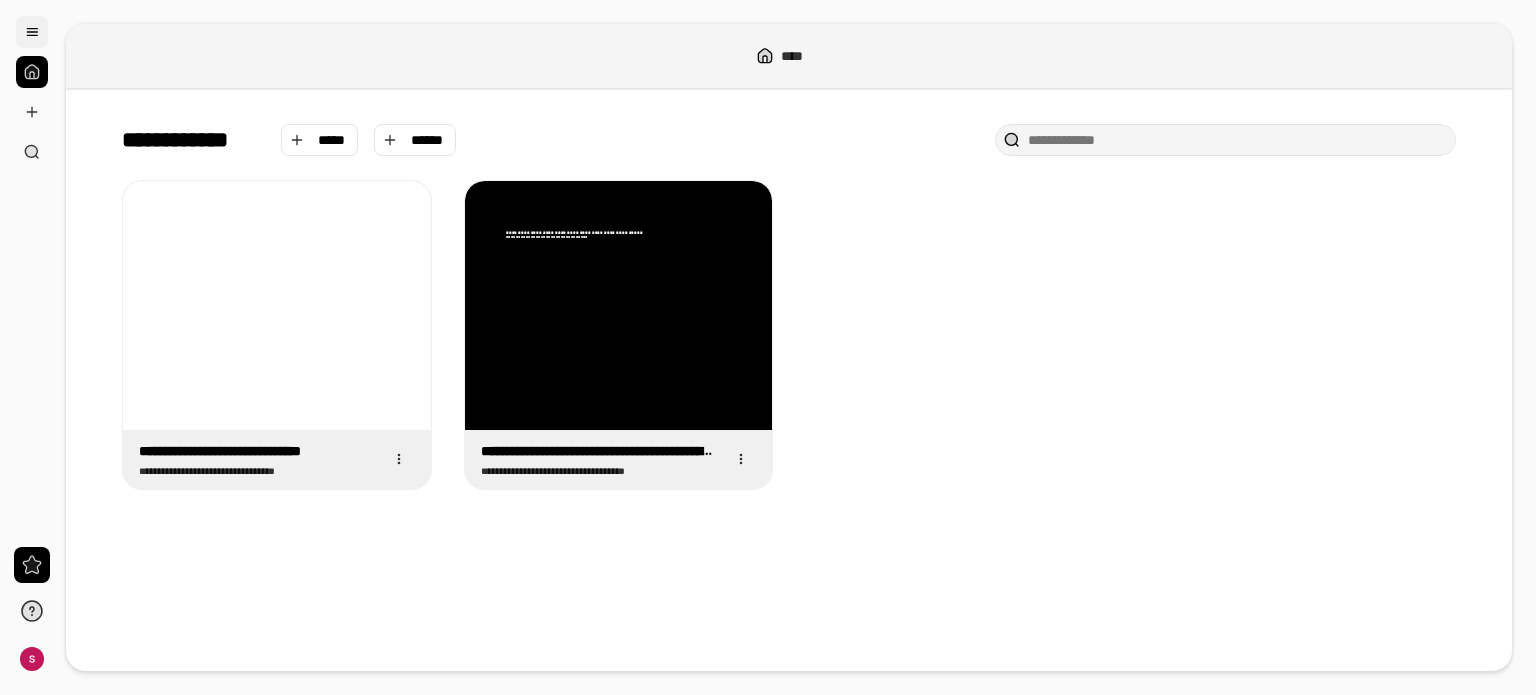click at bounding box center [32, 32] 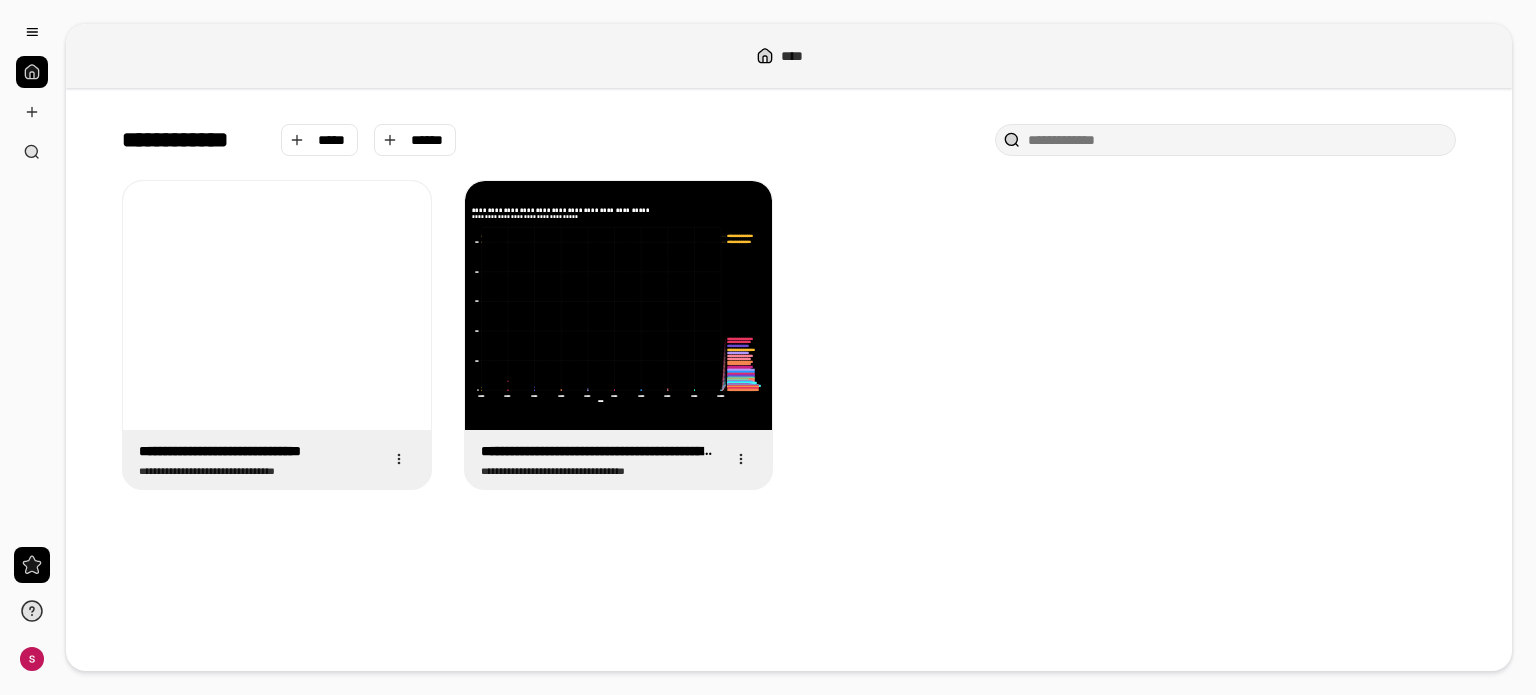 click on "[FIRST] [LAST] [NUMBER] [STREET] [CITY] [STATE] [ZIP] [COUNTRY] [PHONE] [EMAIL] [SSN] [CREDIT_CARD] [DRIVER_LICENSE] [PASSPORT] [DOB] [AGE] [TIME] [DATE] [ADDRESS] [COORDINATES] [POSTAL_CODE]" at bounding box center (789, 379) 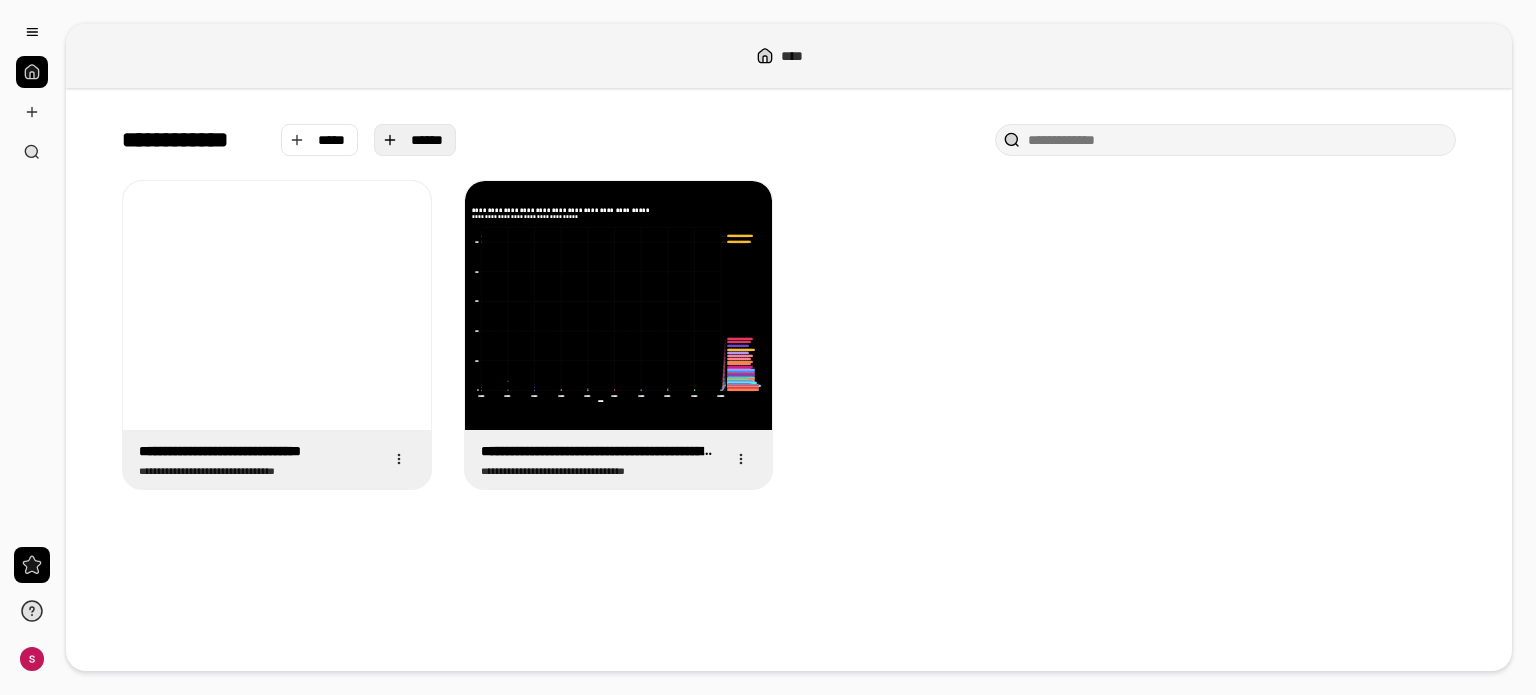 click on "******" at bounding box center (427, 140) 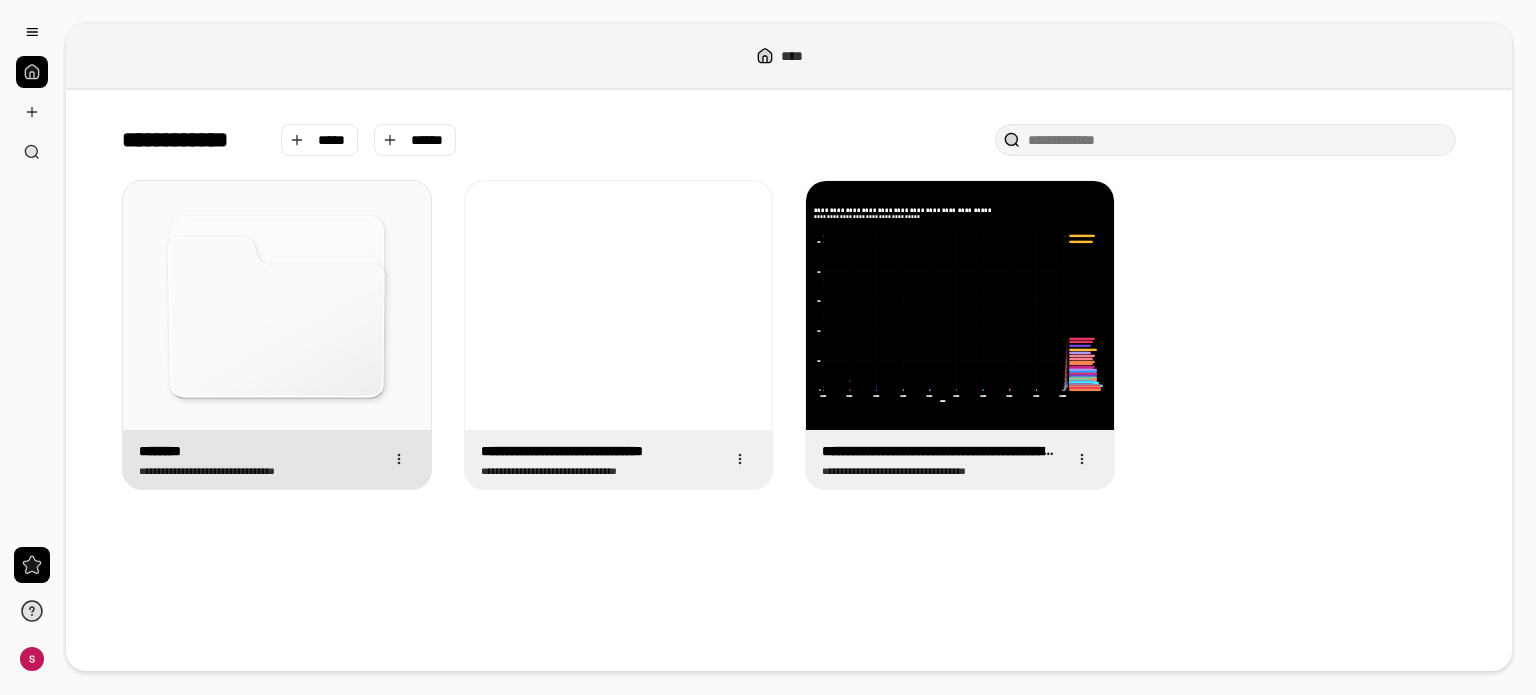click 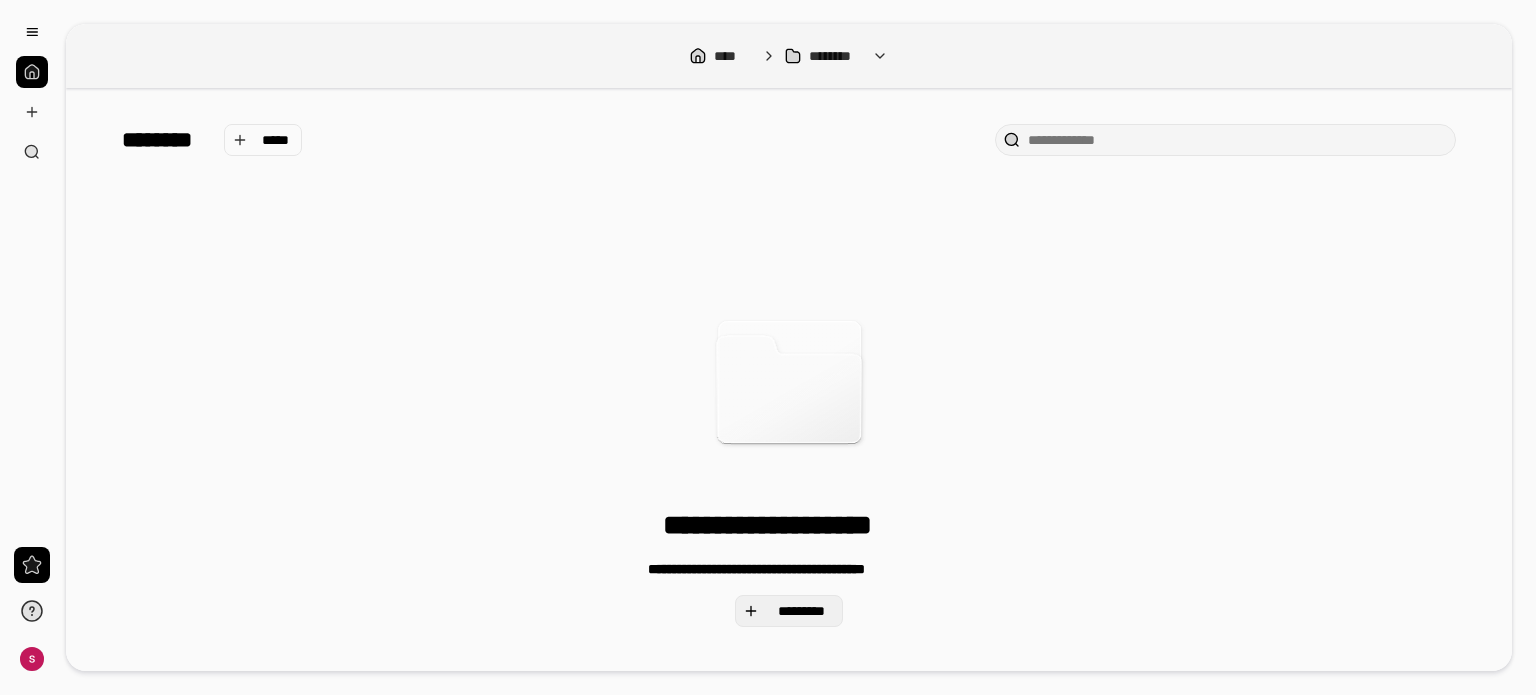 click on "*********" at bounding box center (801, 611) 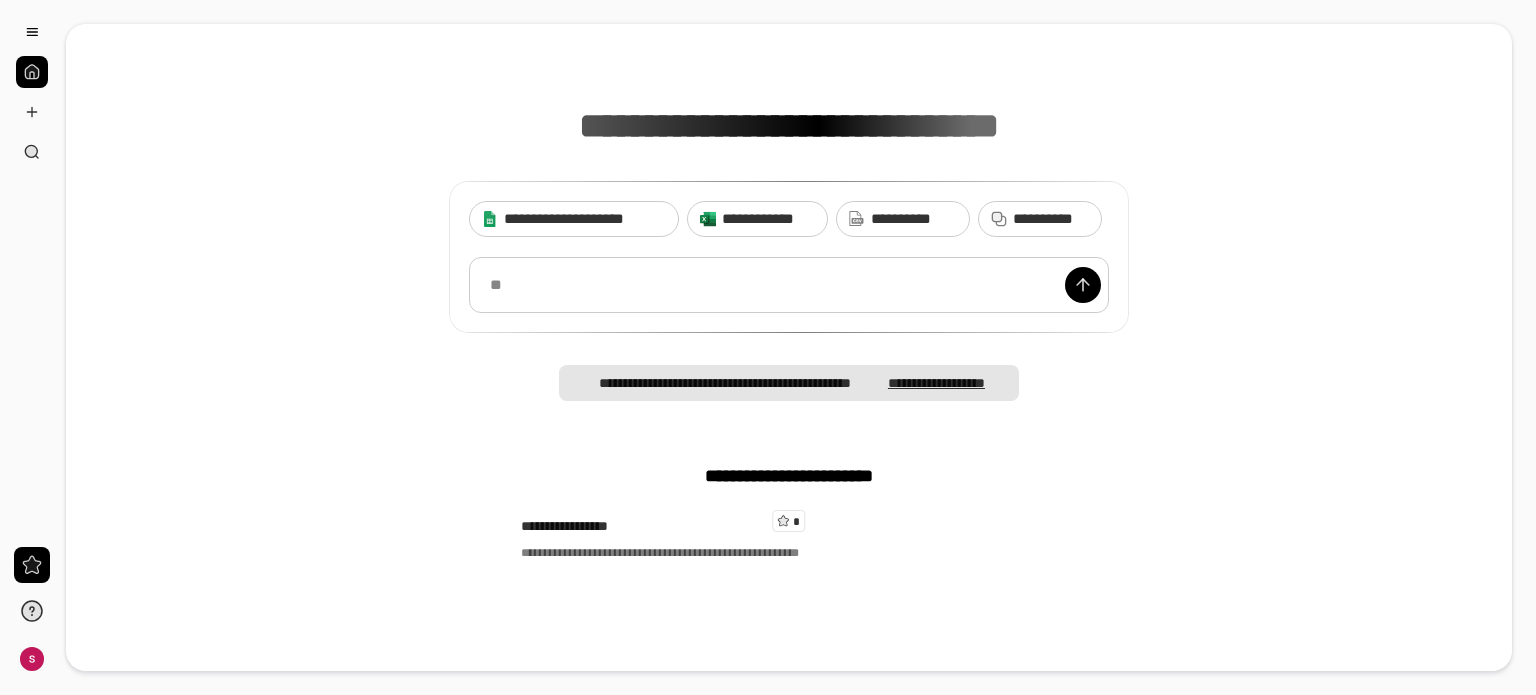 scroll, scrollTop: 0, scrollLeft: 0, axis: both 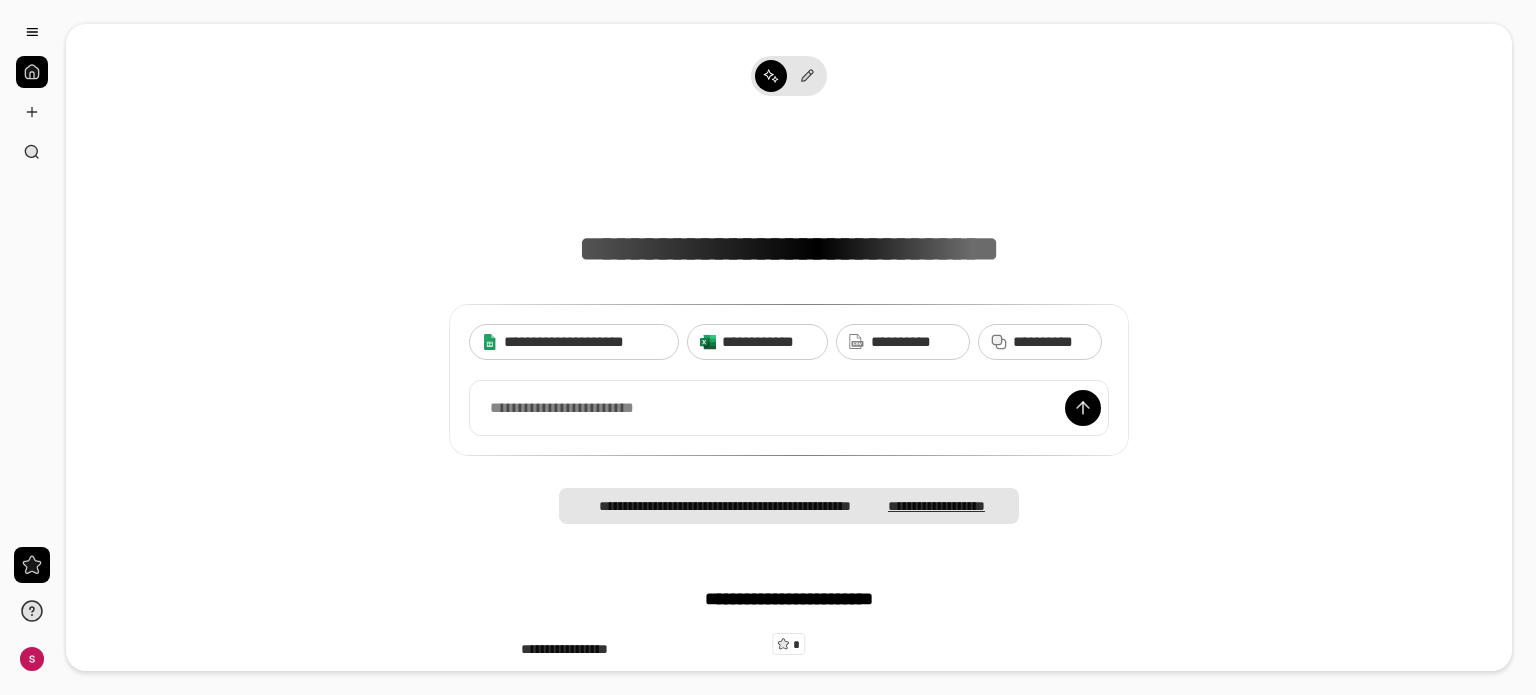 type 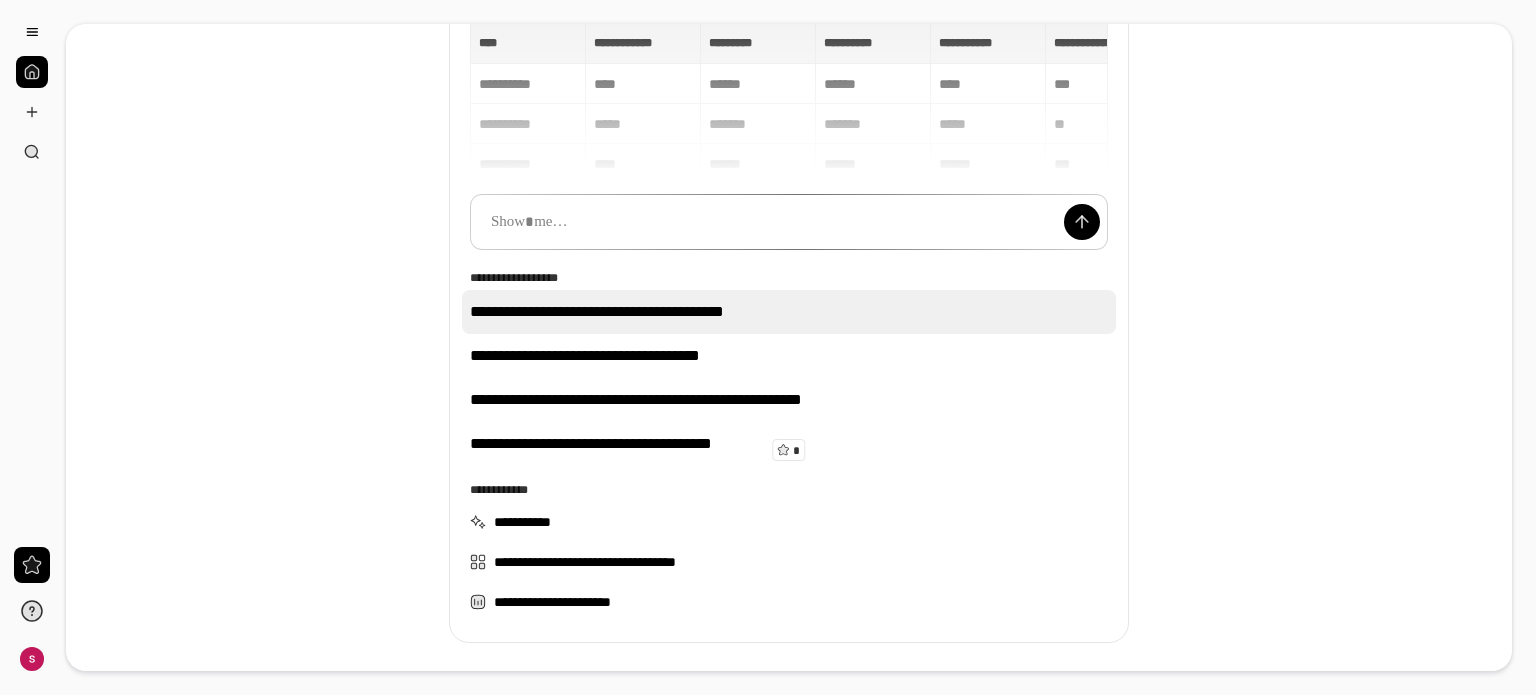 scroll, scrollTop: 200, scrollLeft: 0, axis: vertical 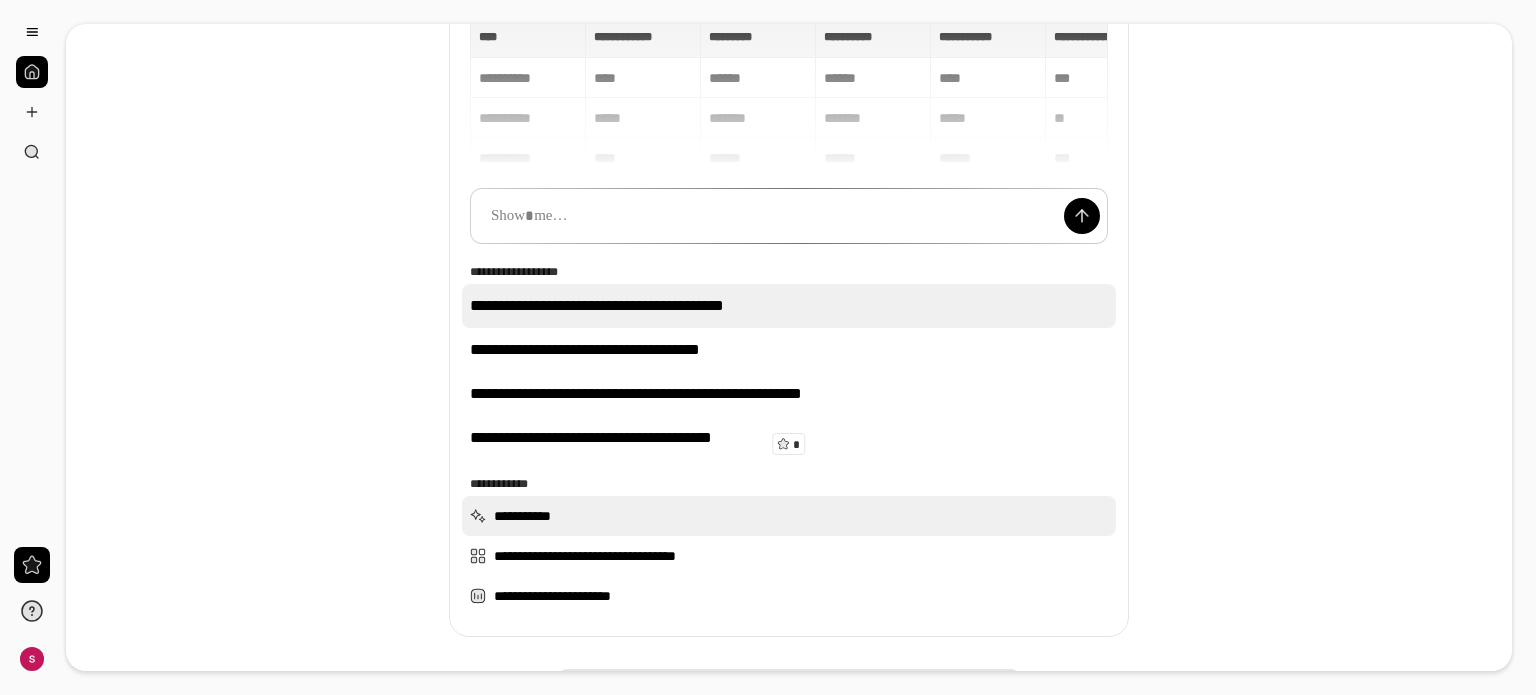 click on "**********" at bounding box center [789, 516] 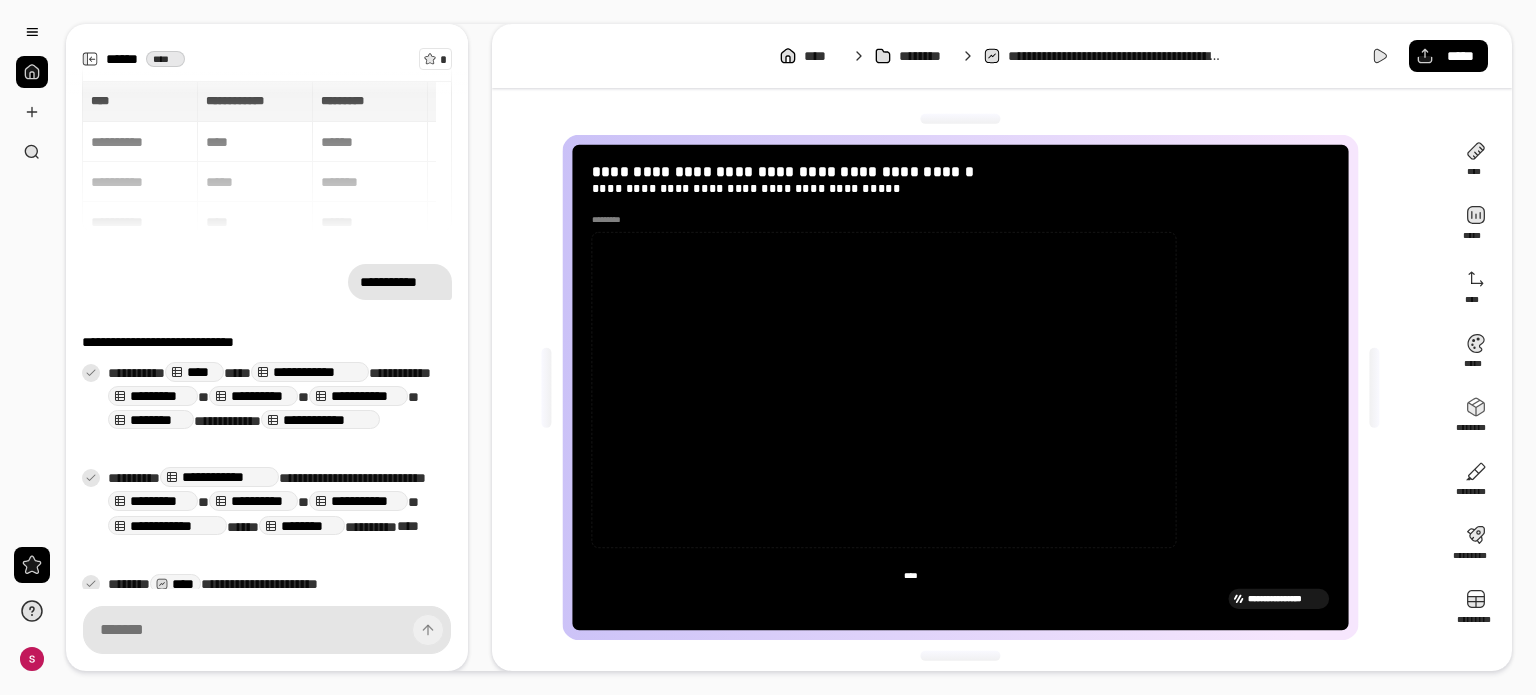 scroll, scrollTop: 86, scrollLeft: 0, axis: vertical 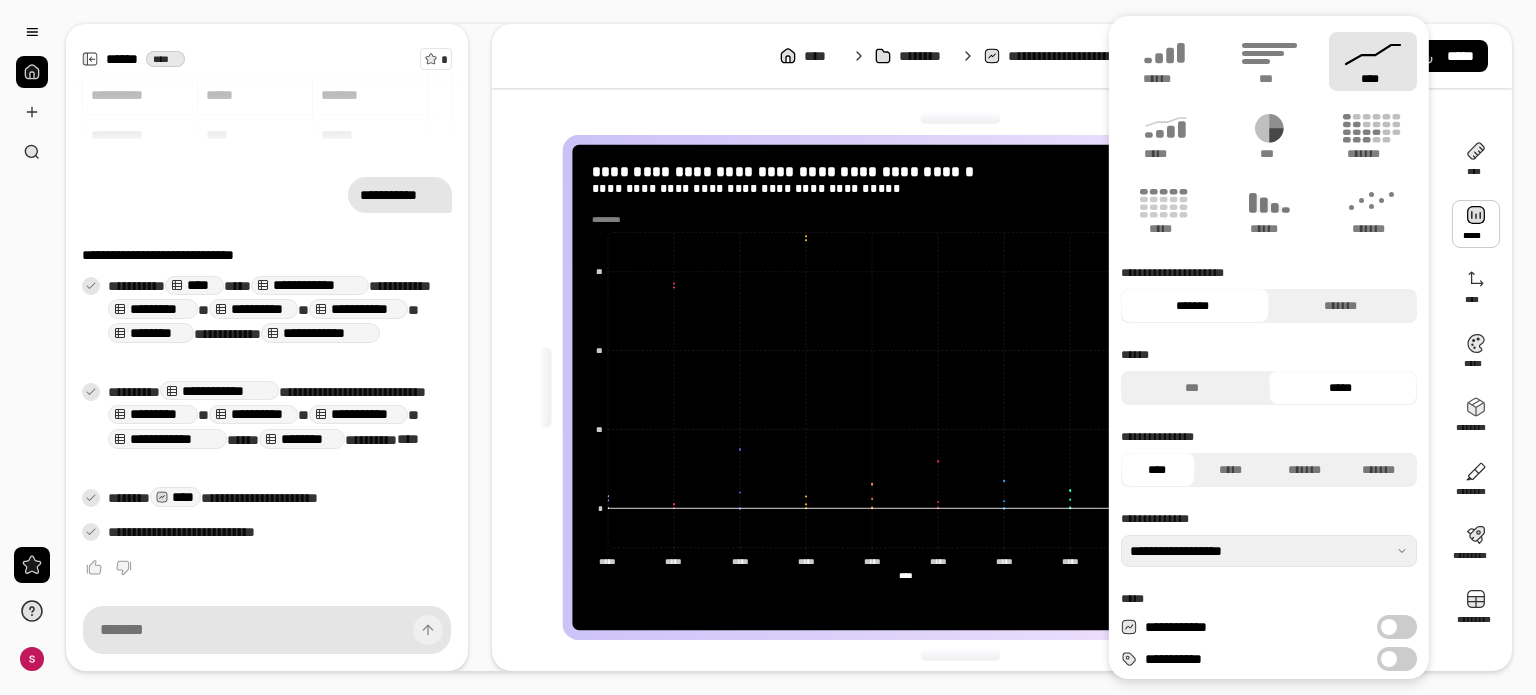 click on "****" at bounding box center (1373, 61) 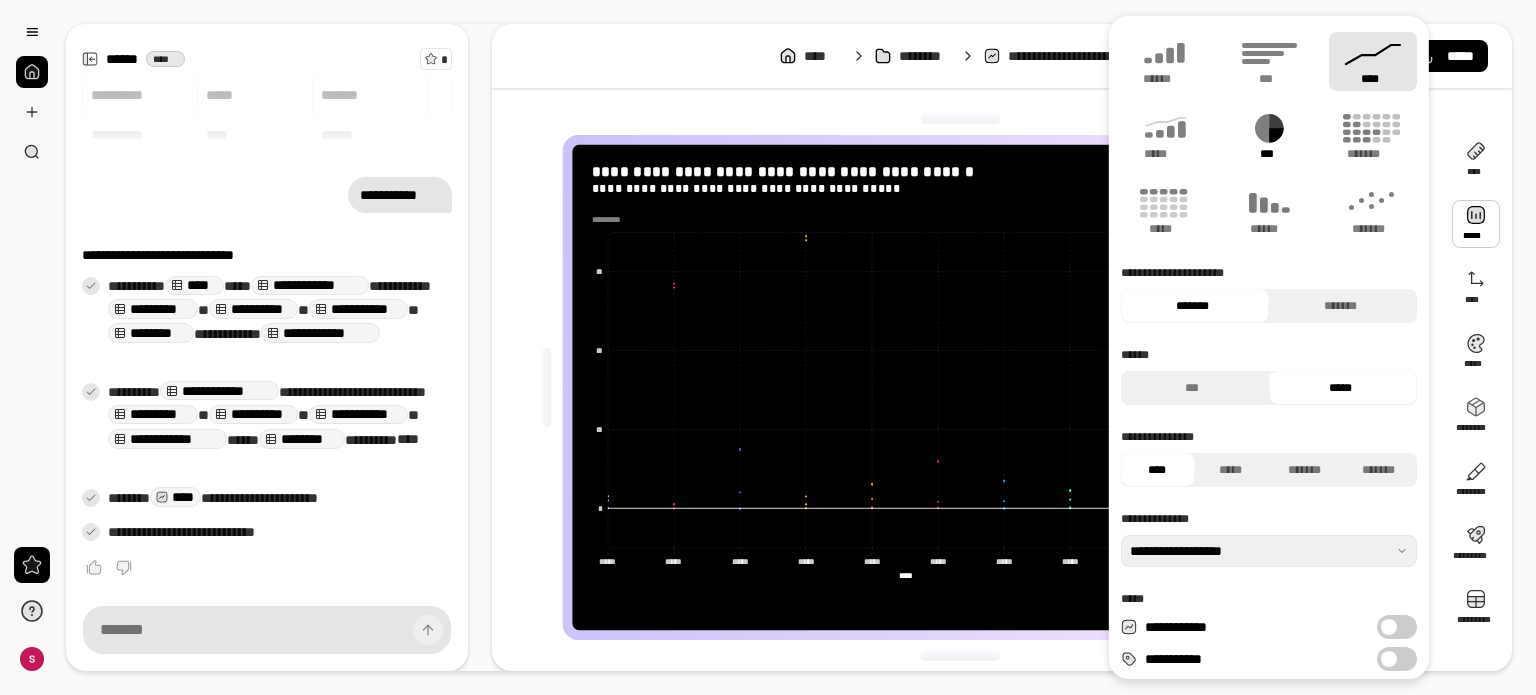click 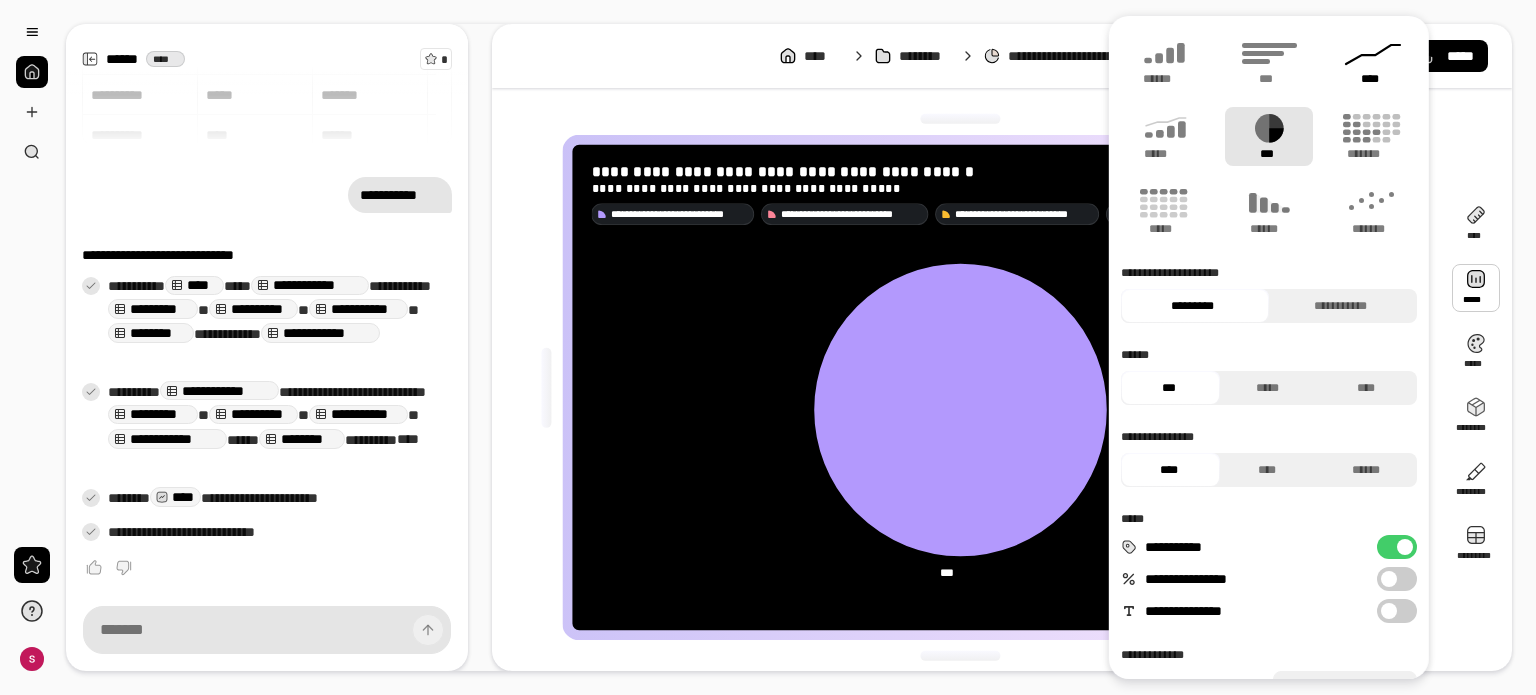 click 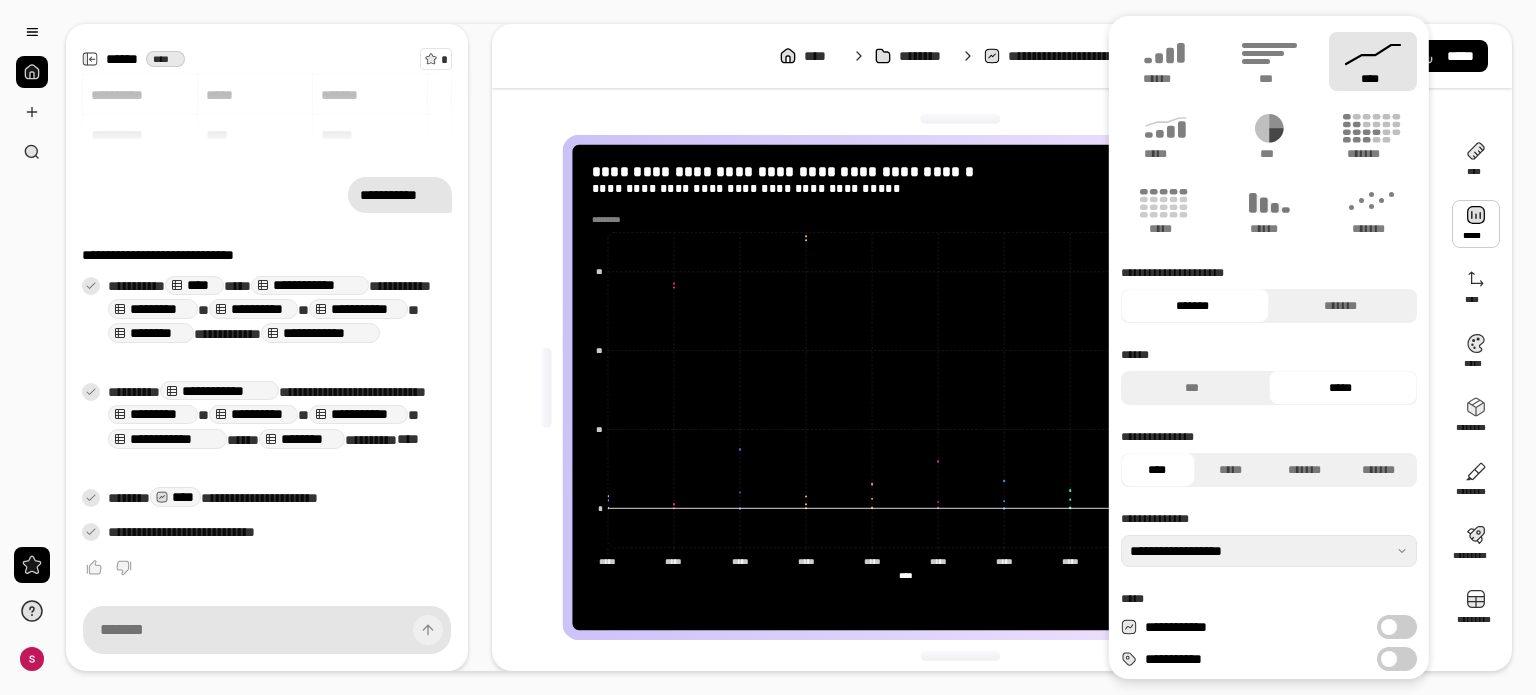 click at bounding box center (1389, 627) 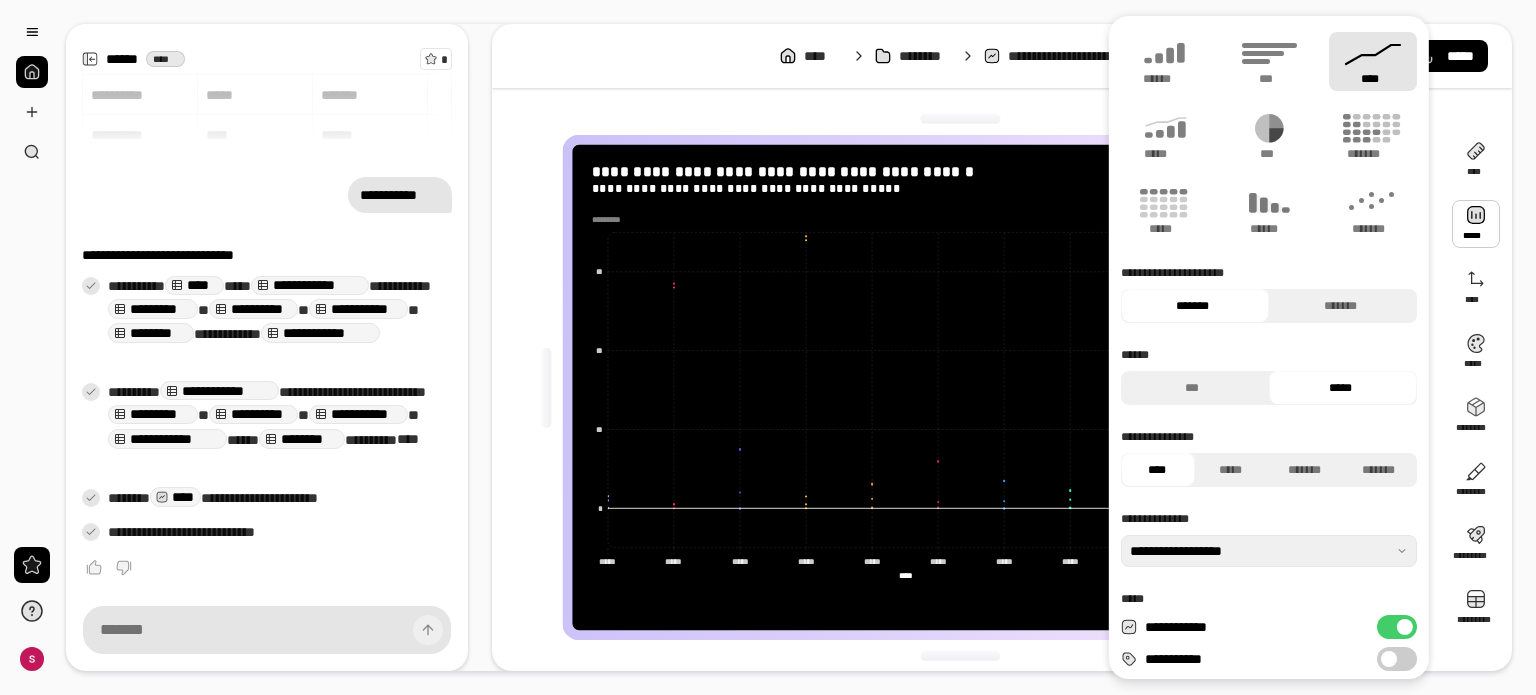 click on "**********" at bounding box center [1397, 627] 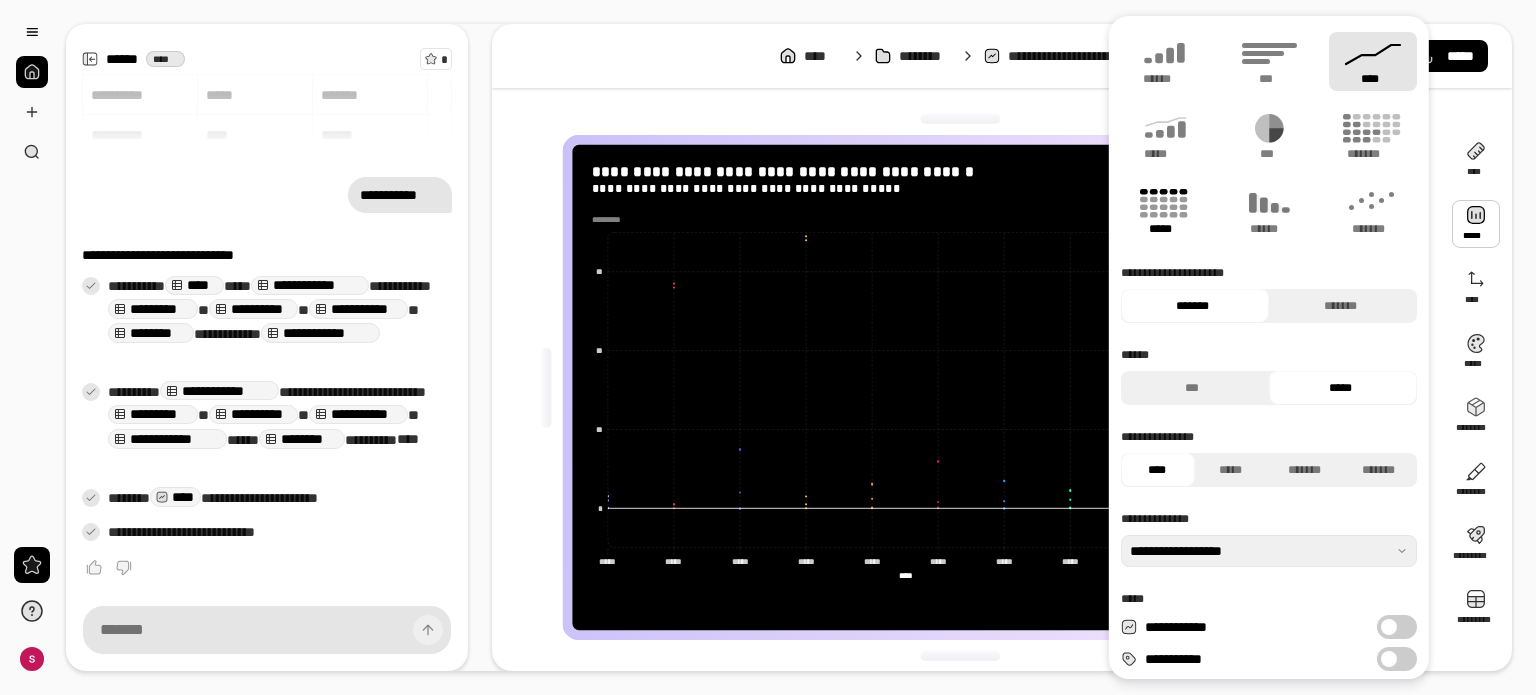 click 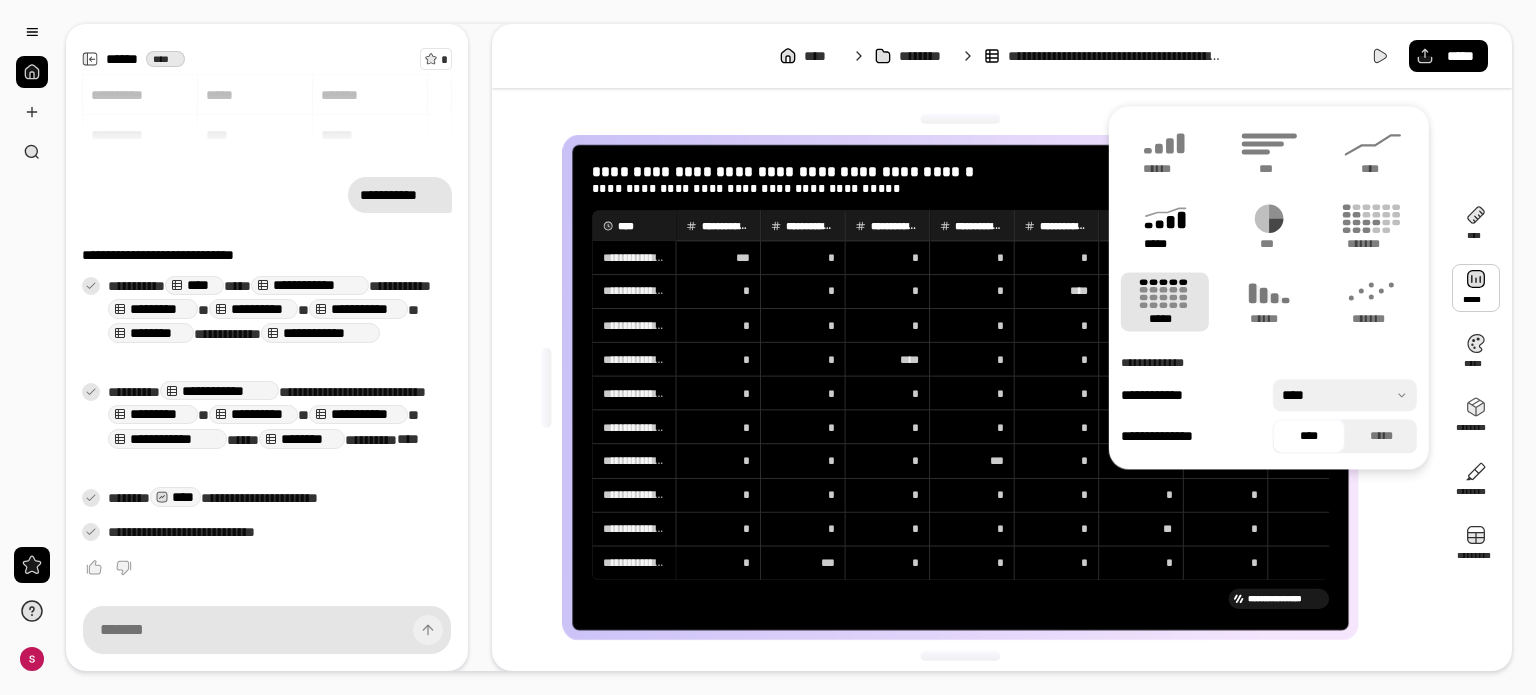 click 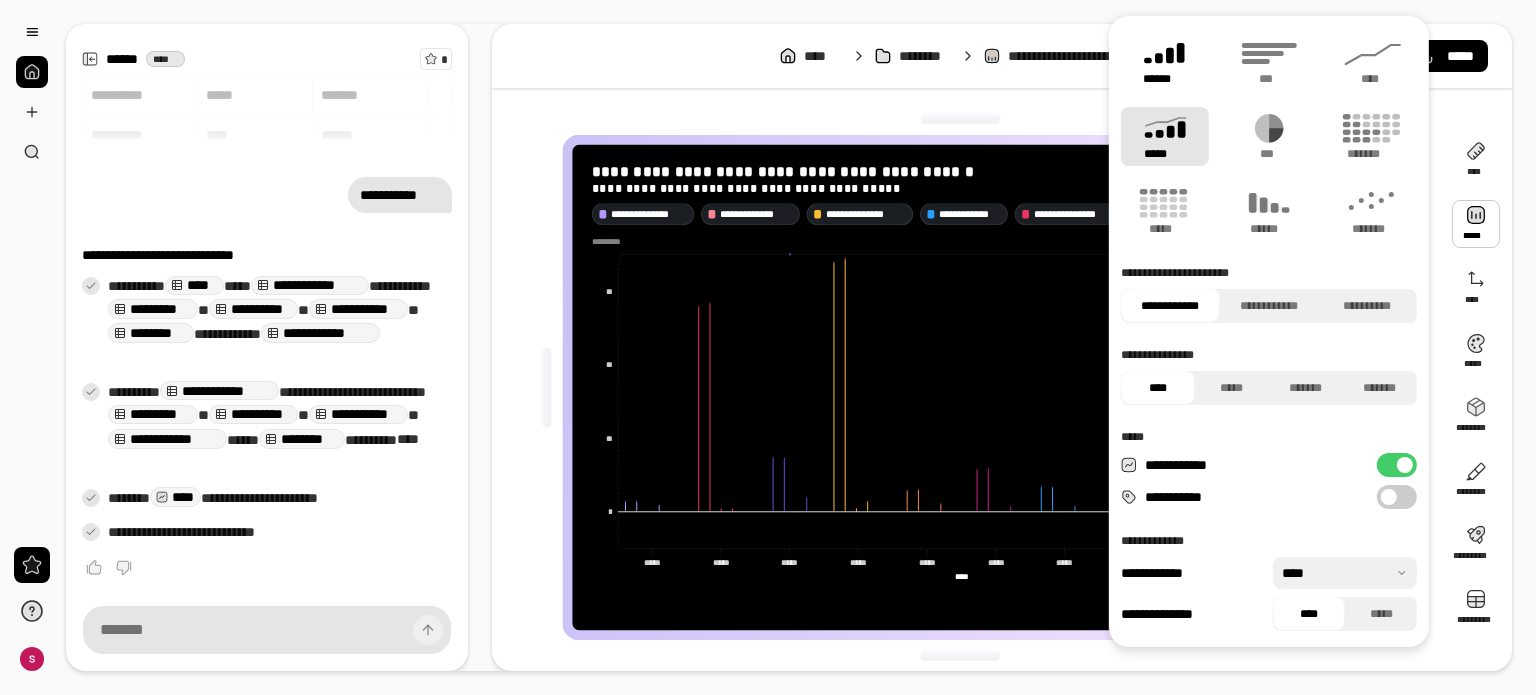 click on "******" at bounding box center [1165, 79] 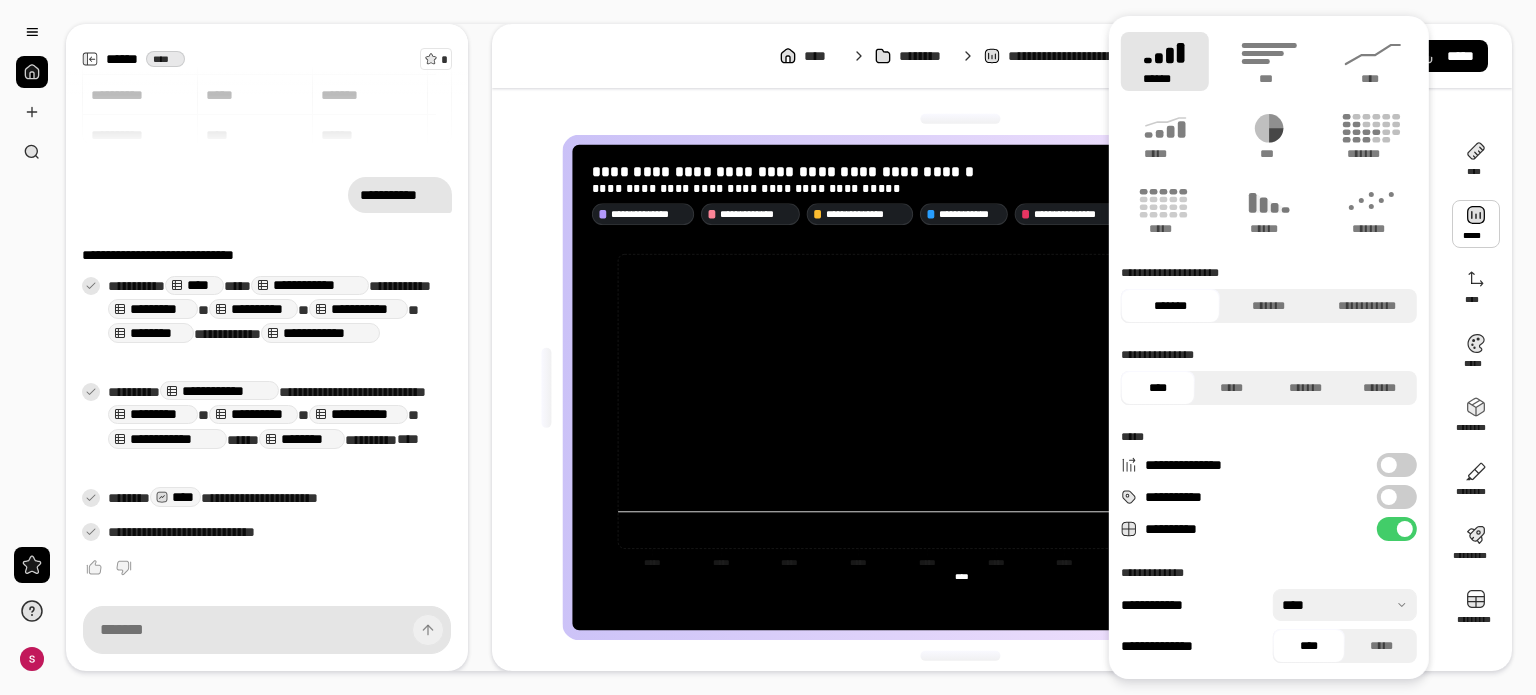 type 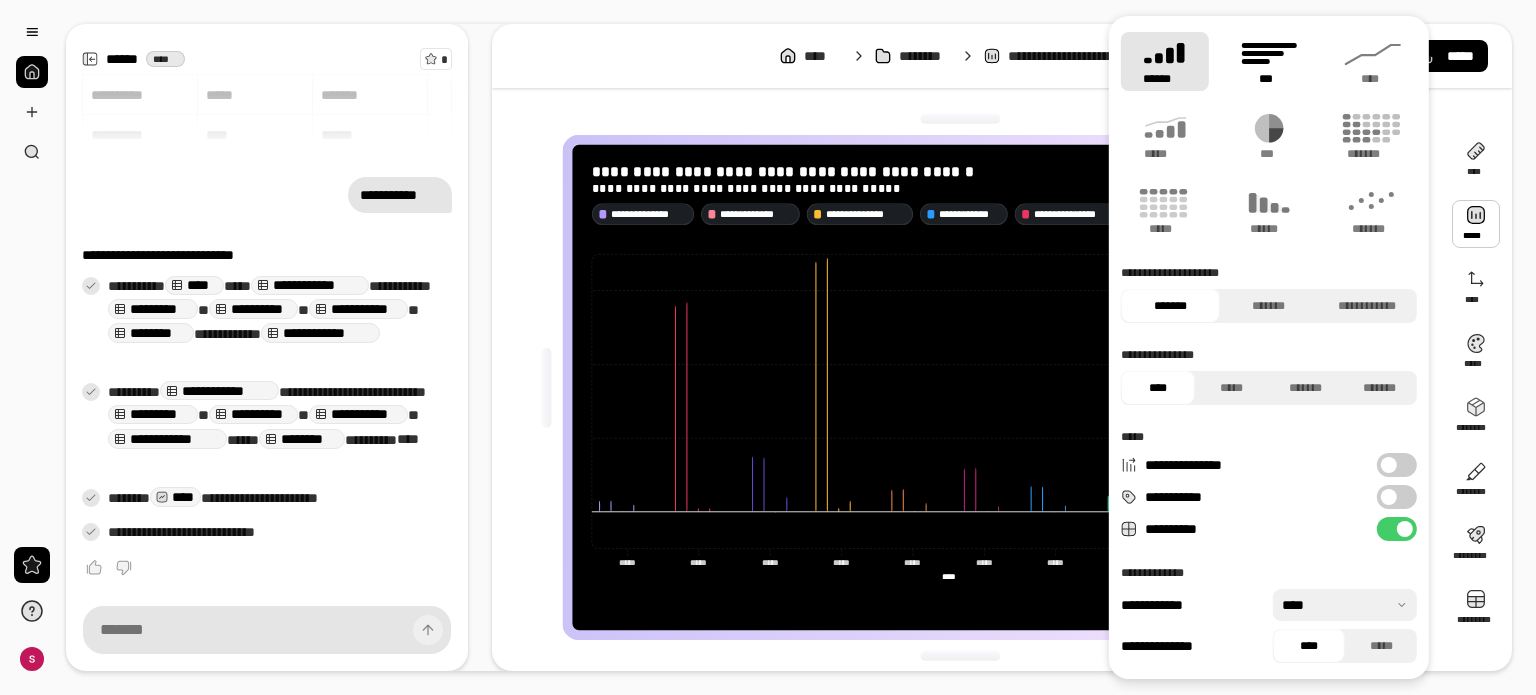 click on "***" at bounding box center (1269, 61) 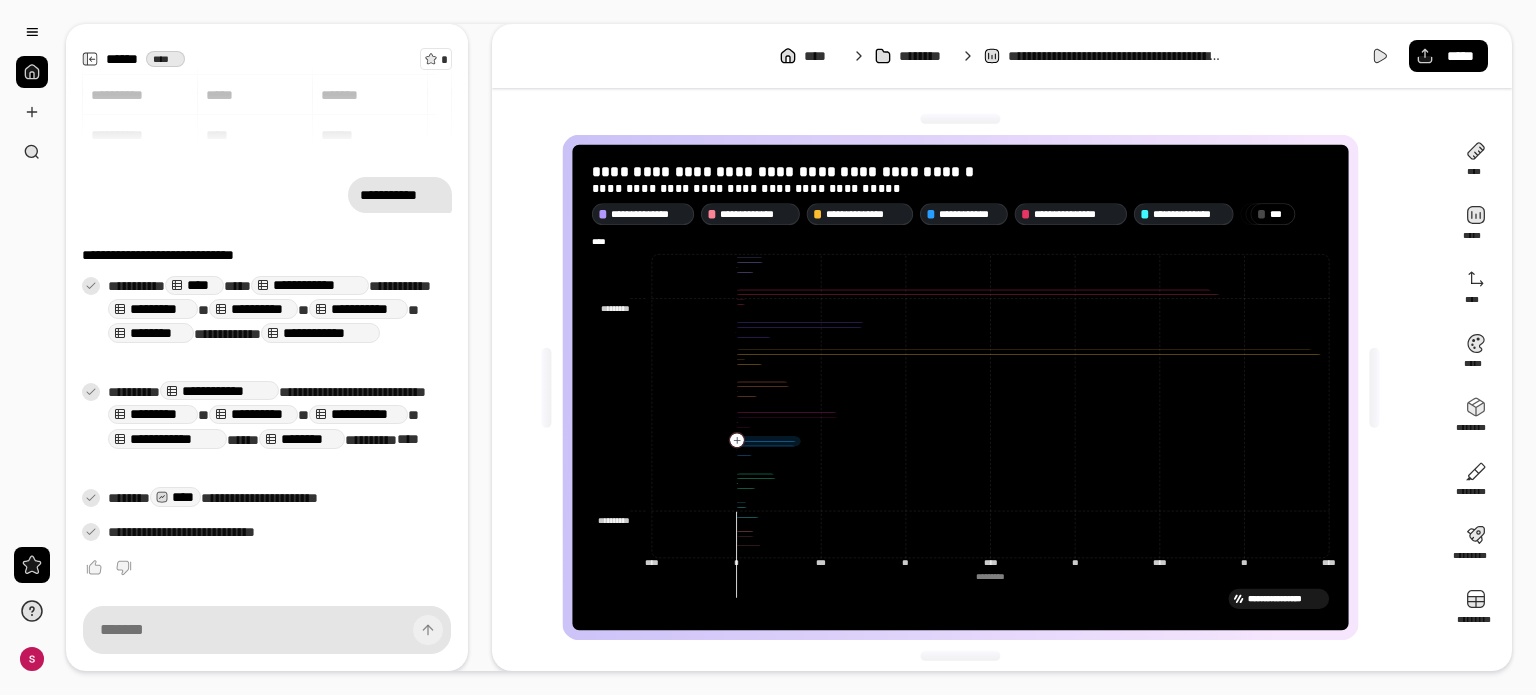 click 